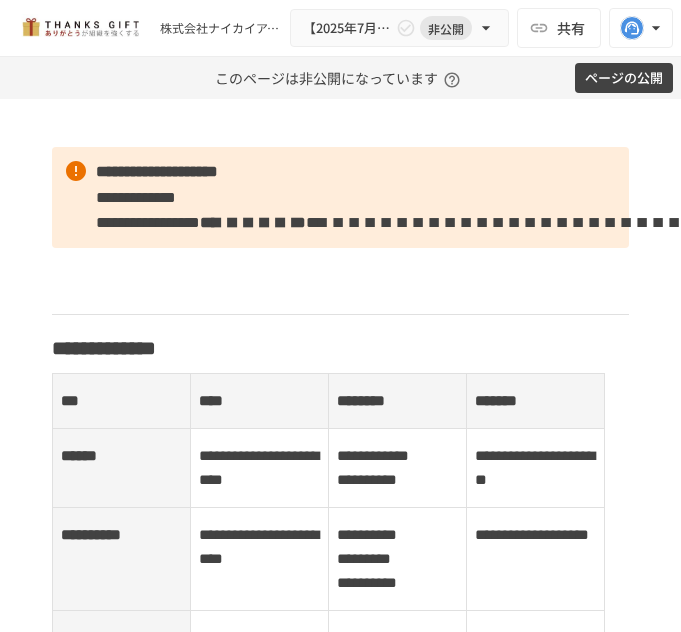 scroll, scrollTop: 0, scrollLeft: 0, axis: both 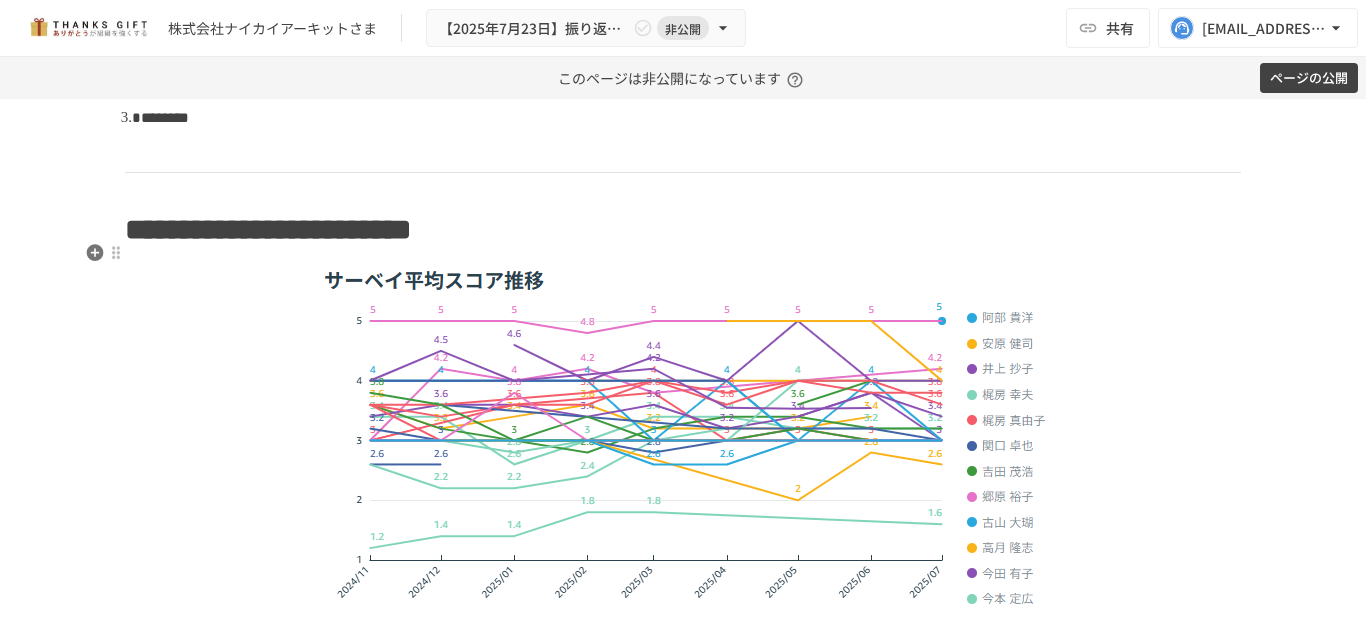 click on "**********" at bounding box center (683, 2489) 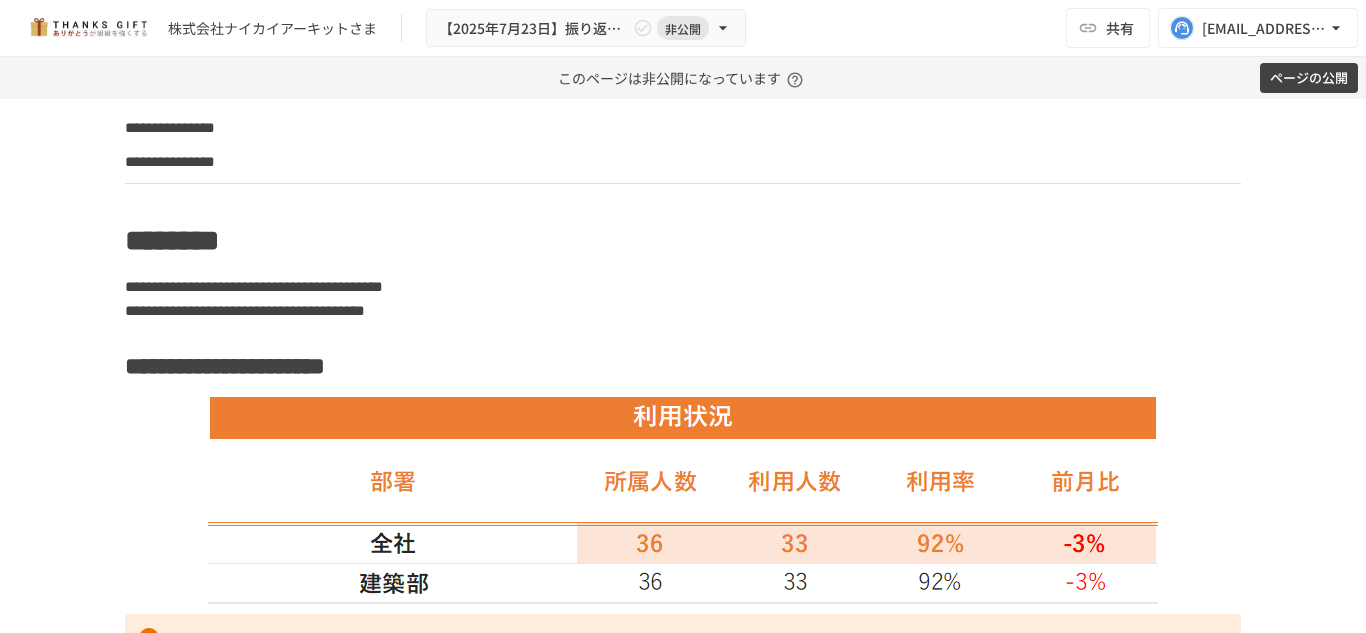 scroll, scrollTop: 3422, scrollLeft: 0, axis: vertical 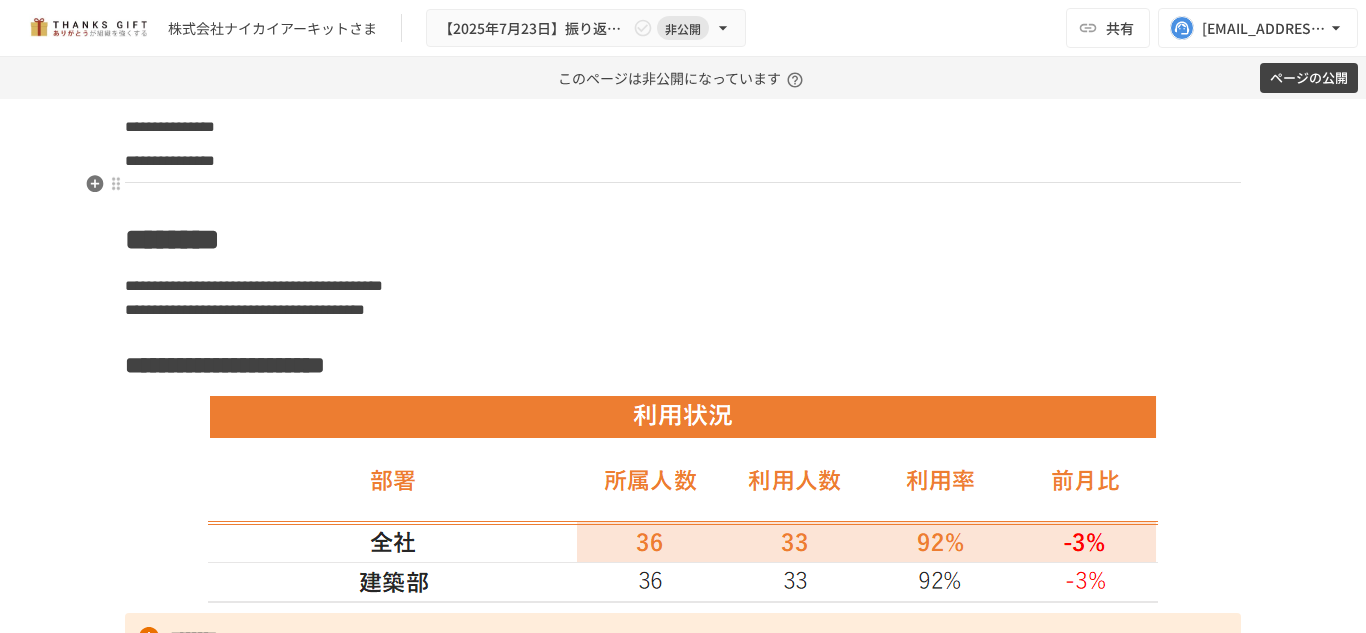 click on "**********" at bounding box center (683, 161) 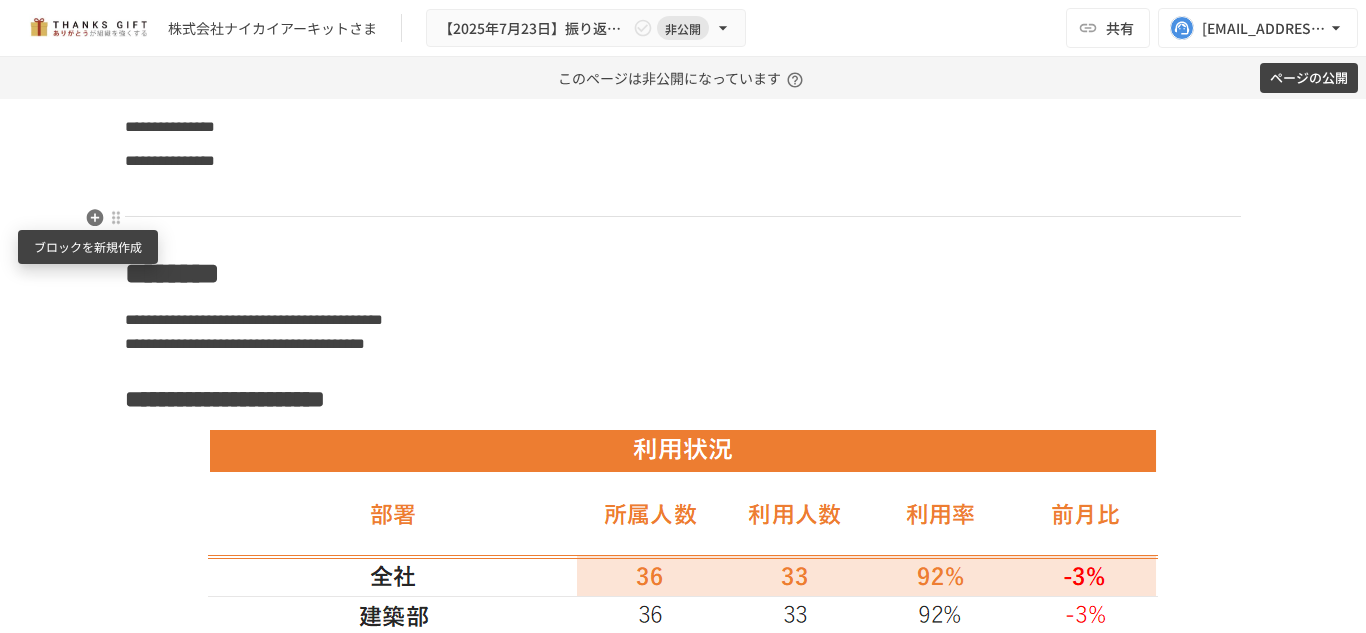click 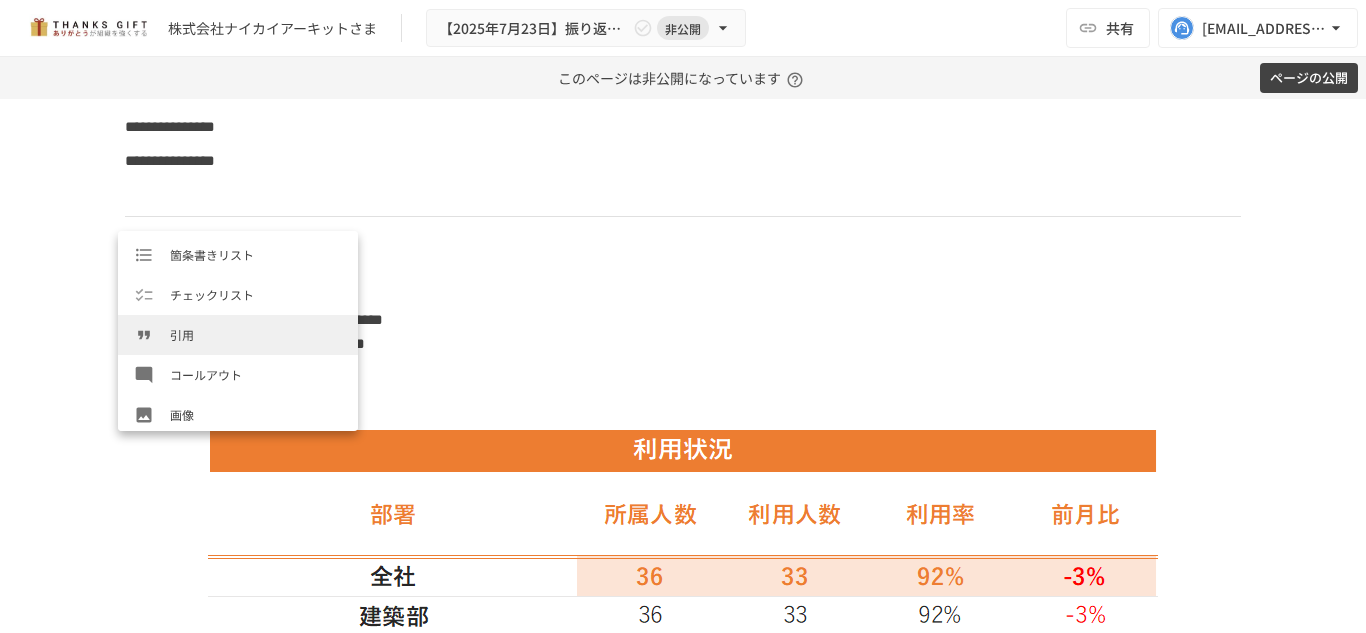 scroll, scrollTop: 281, scrollLeft: 0, axis: vertical 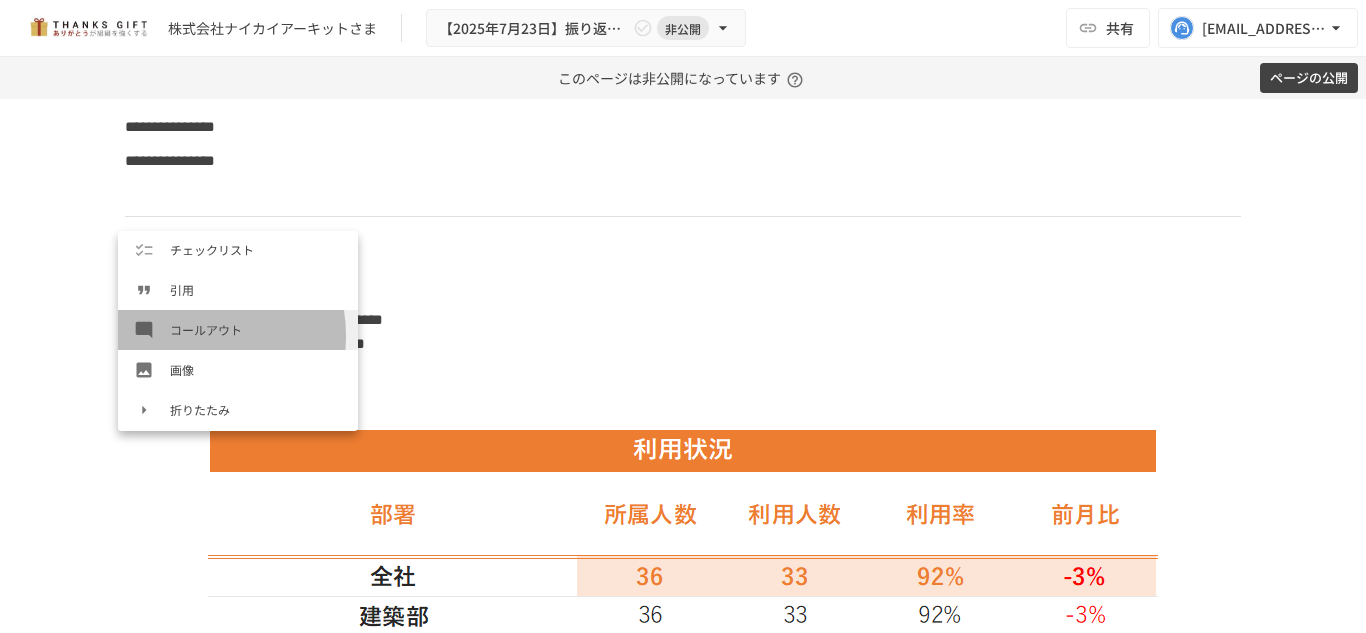 click on "コールアウト" at bounding box center (256, 329) 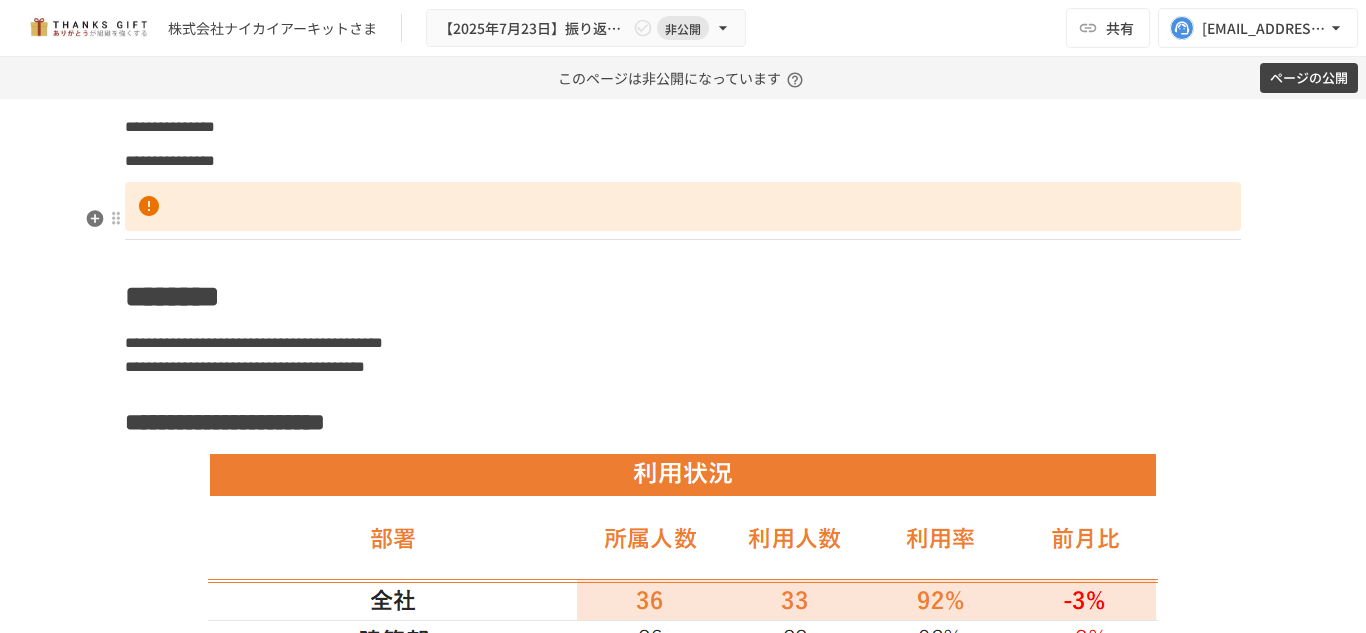 type 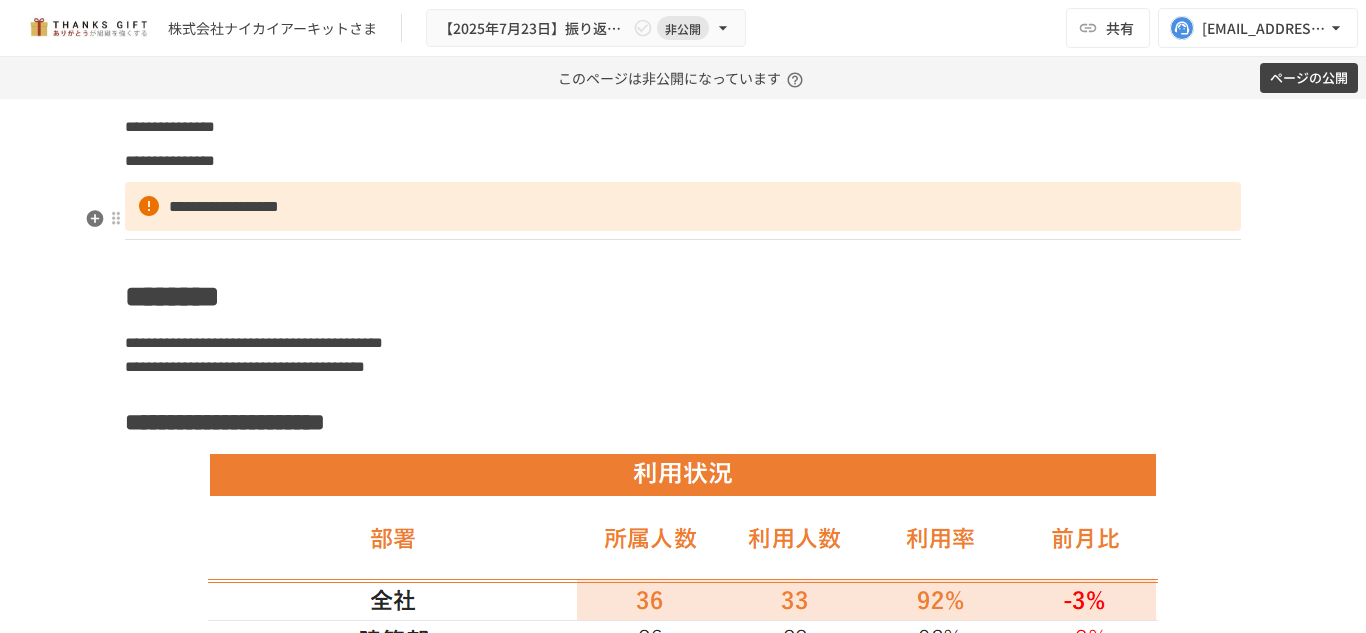 click on "**********" at bounding box center (683, 207) 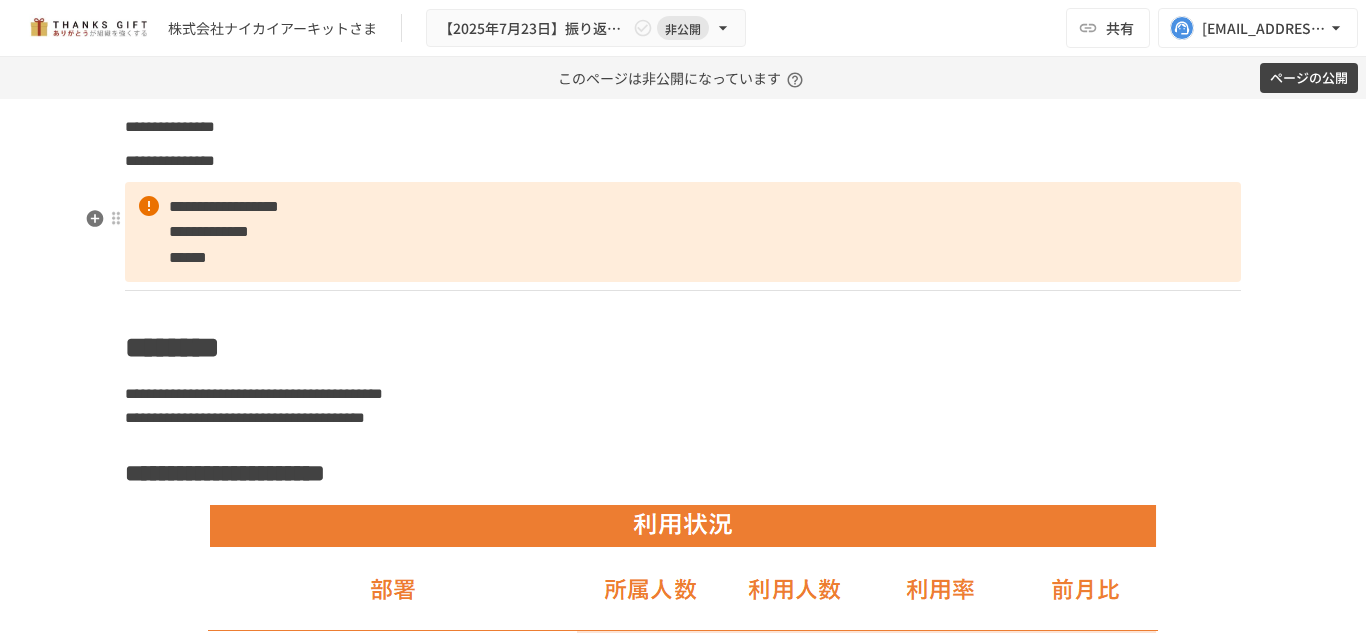 click on "******" at bounding box center [188, 257] 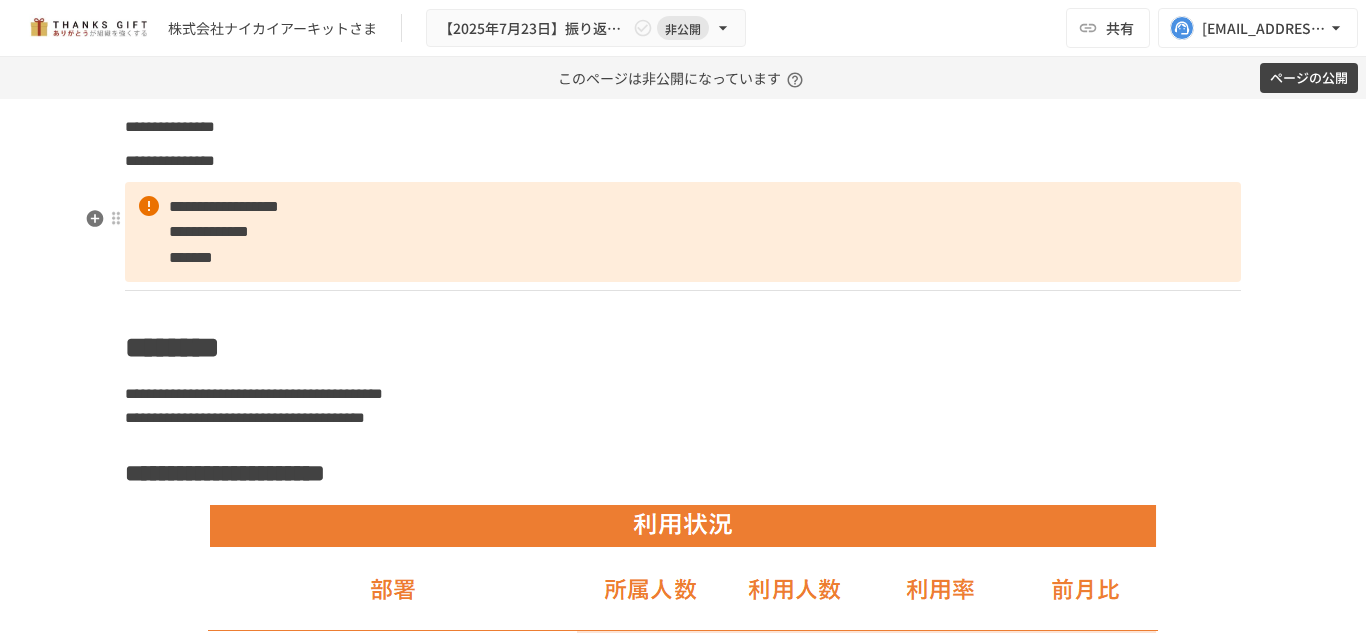 click on "**********" at bounding box center [683, 232] 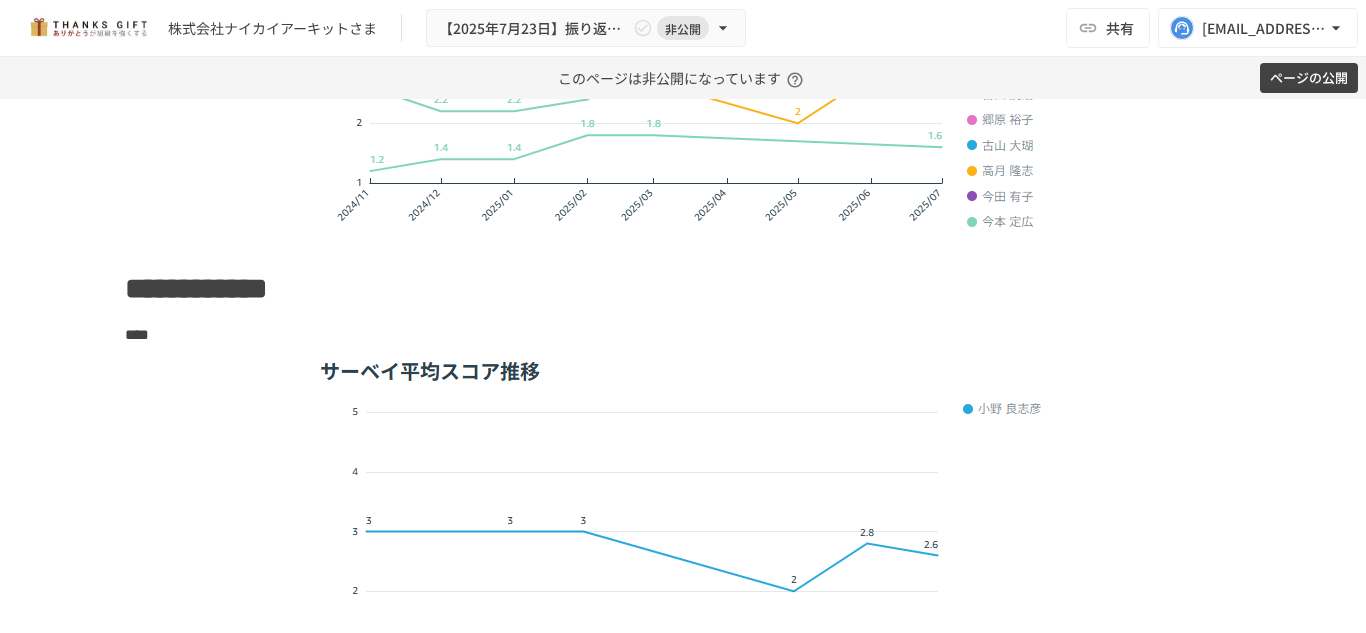 scroll, scrollTop: 1437, scrollLeft: 0, axis: vertical 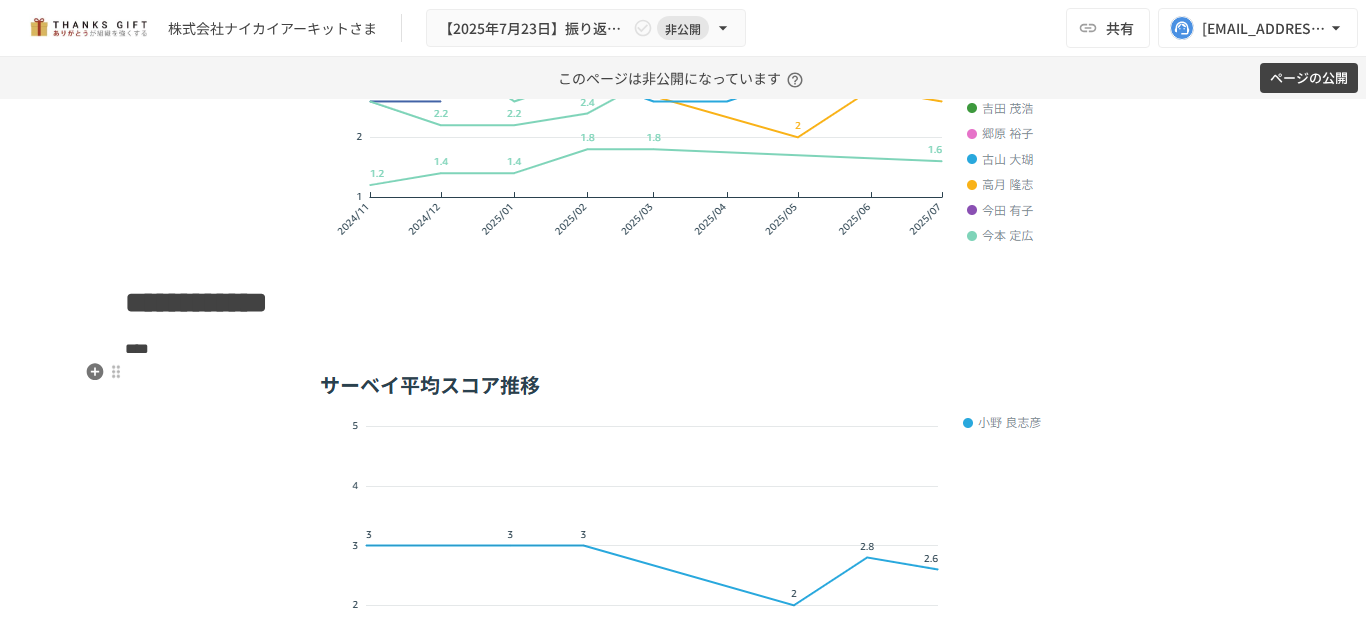 click on "****" at bounding box center [683, 349] 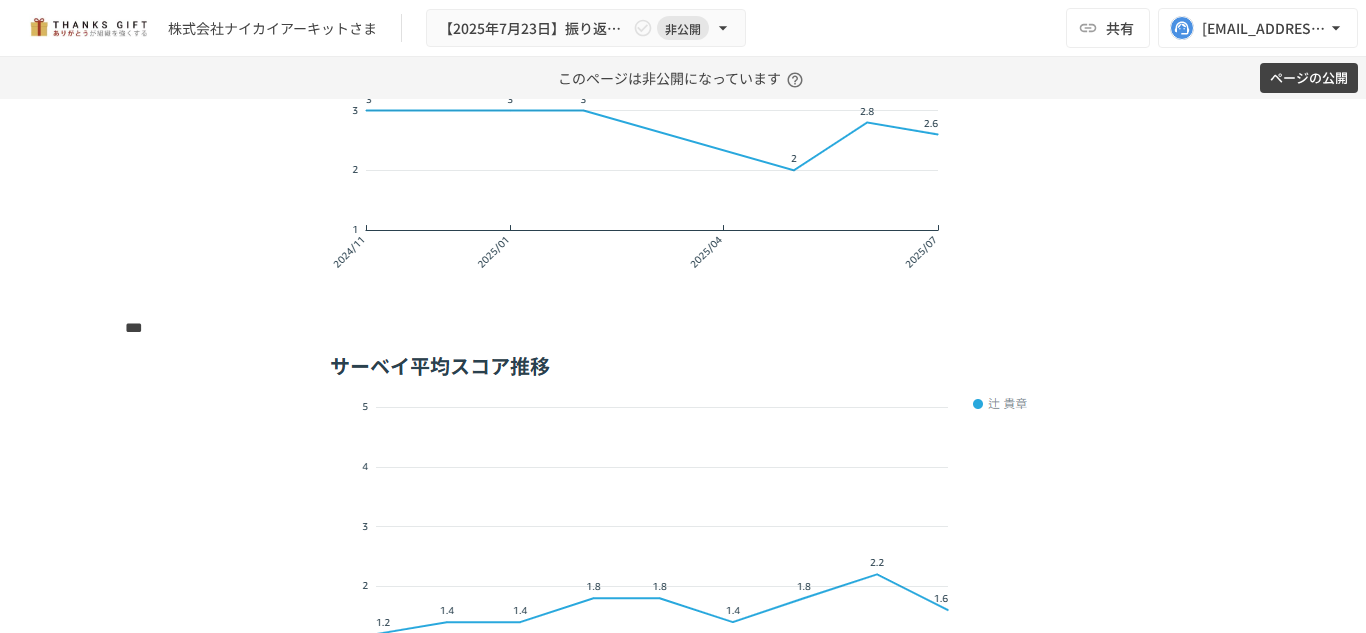 scroll, scrollTop: 1897, scrollLeft: 0, axis: vertical 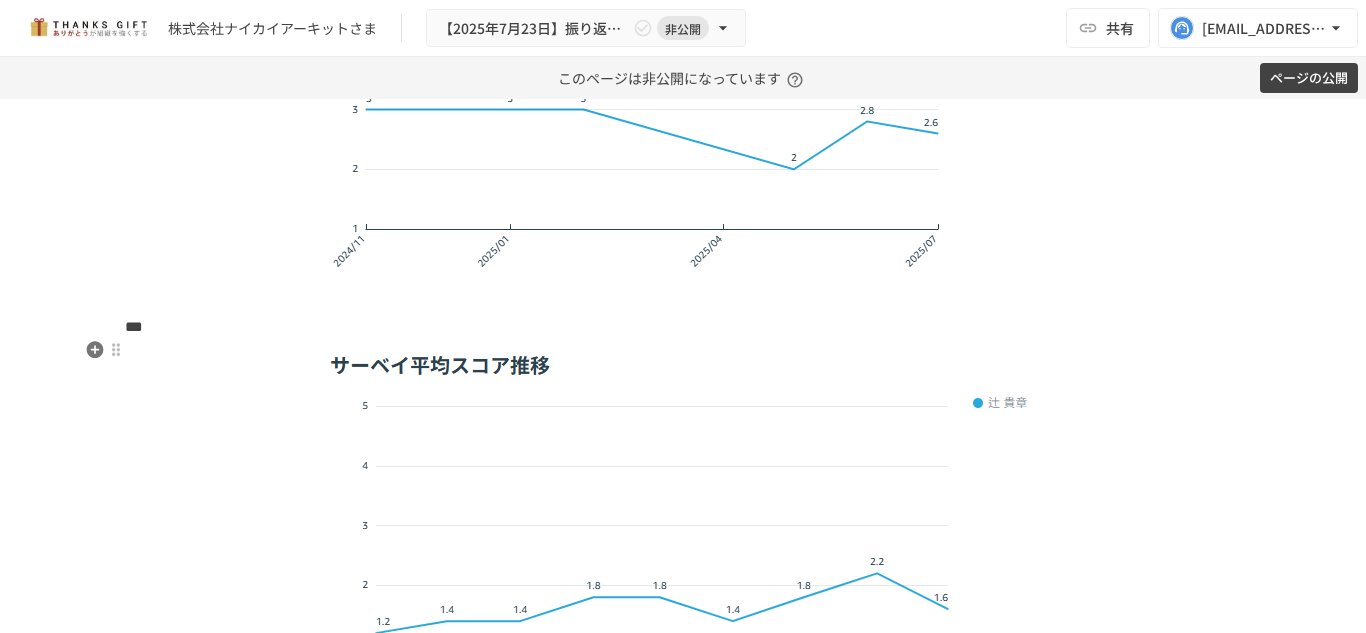 click on "***" at bounding box center (683, 327) 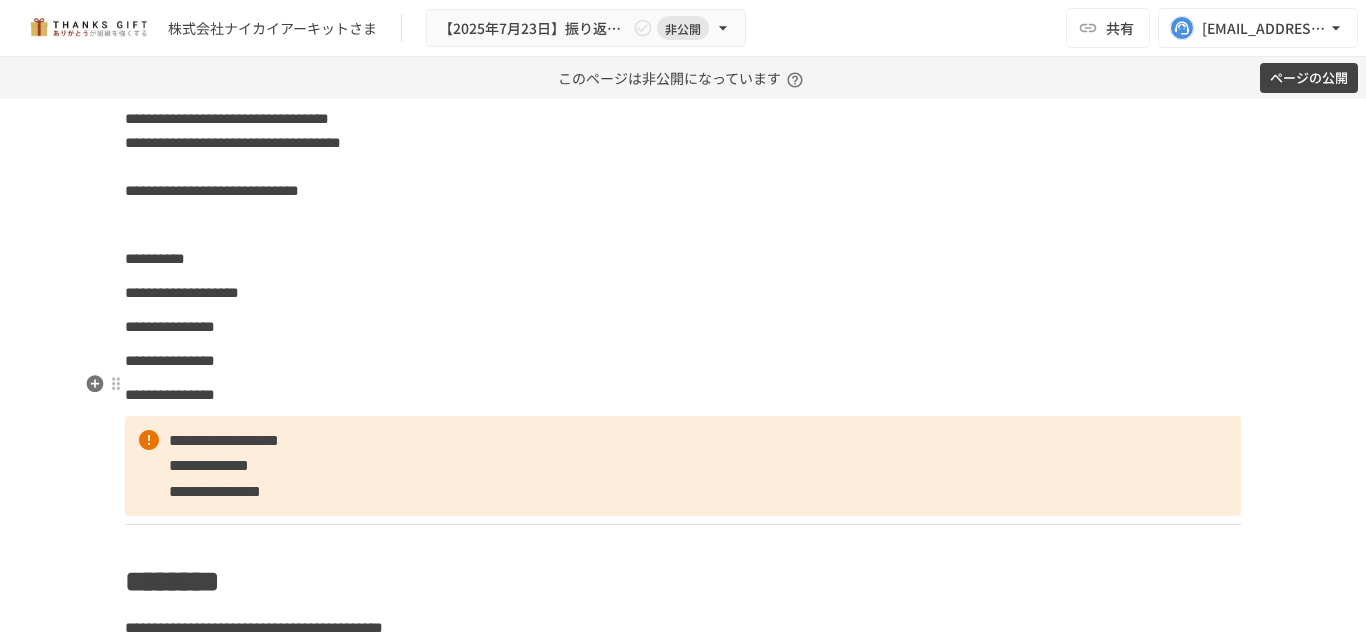 scroll, scrollTop: 3247, scrollLeft: 0, axis: vertical 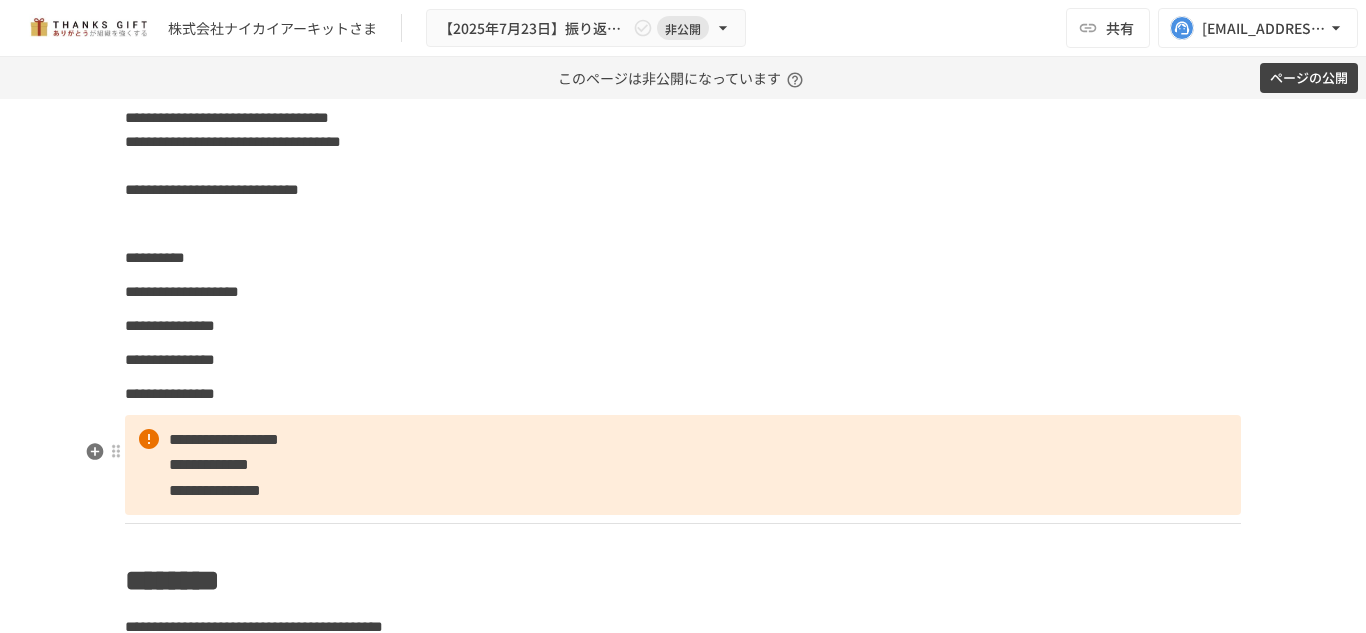 click on "**********" at bounding box center [683, 465] 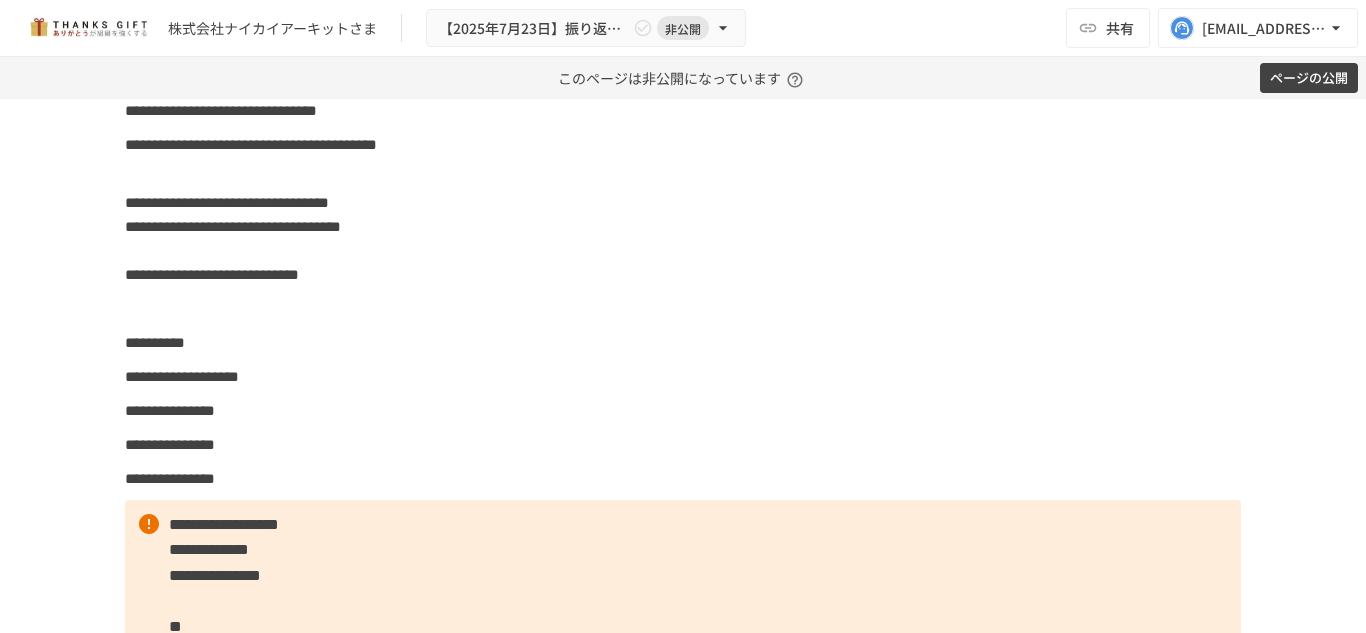 scroll, scrollTop: 3300, scrollLeft: 0, axis: vertical 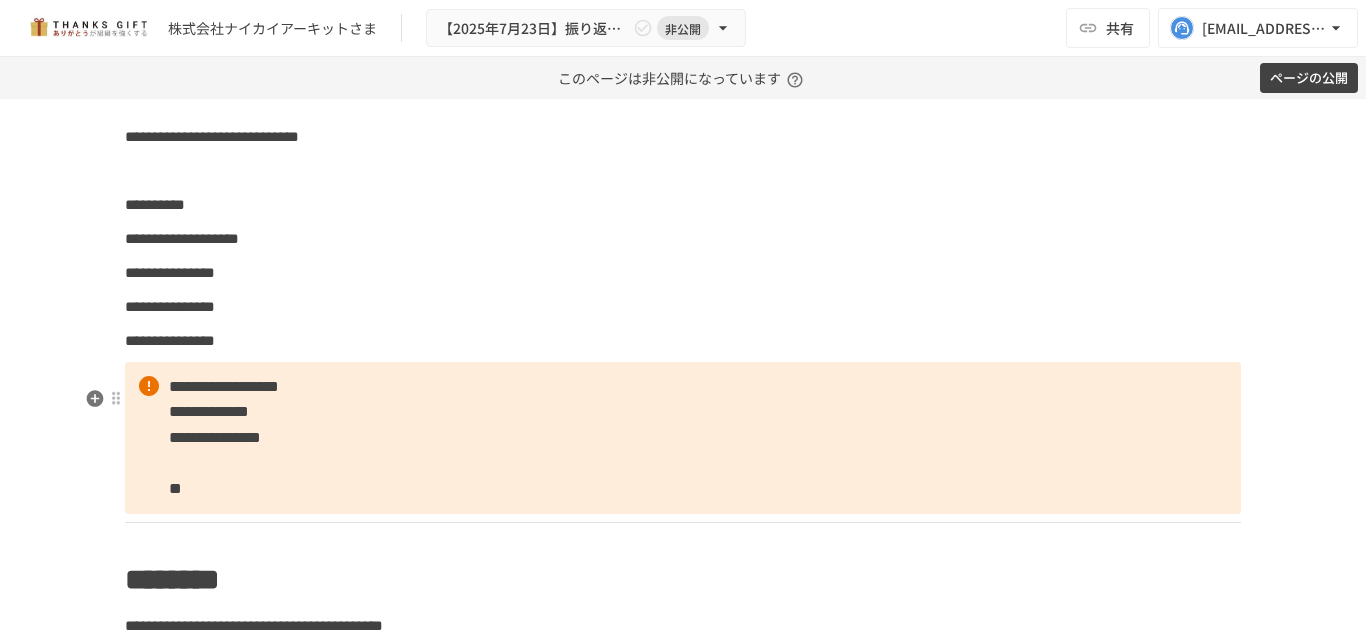 click on "**" at bounding box center [175, 488] 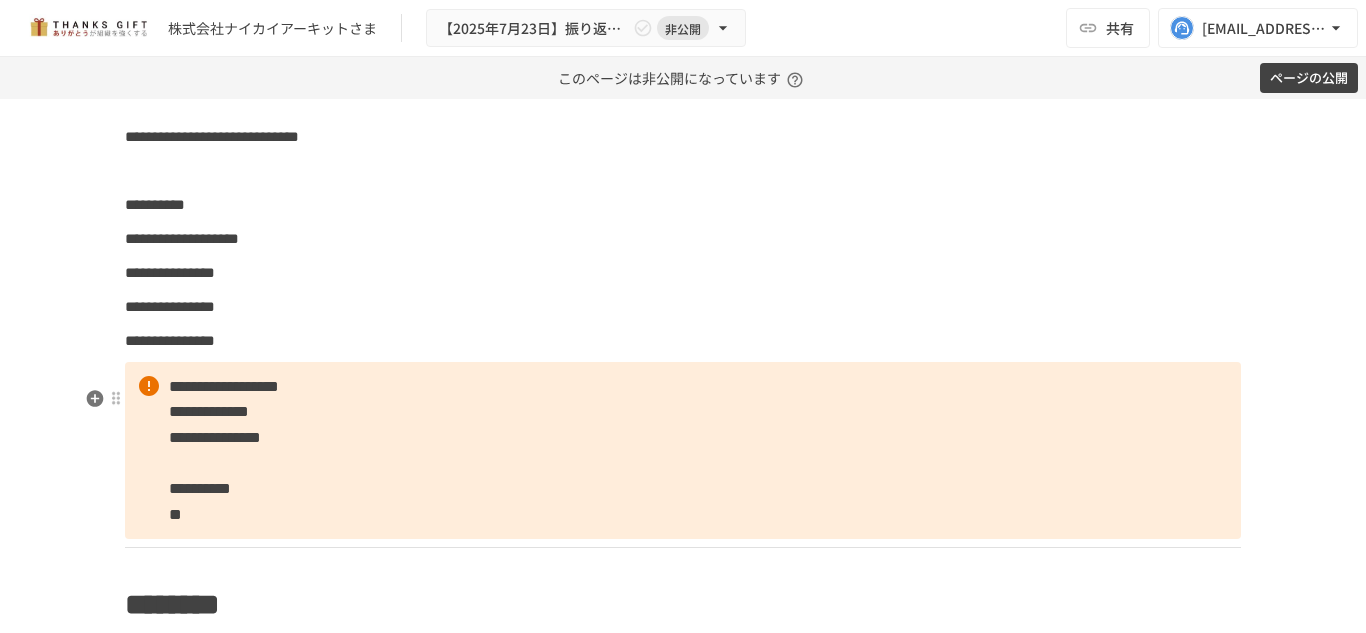 click on "**********" at bounding box center (683, 451) 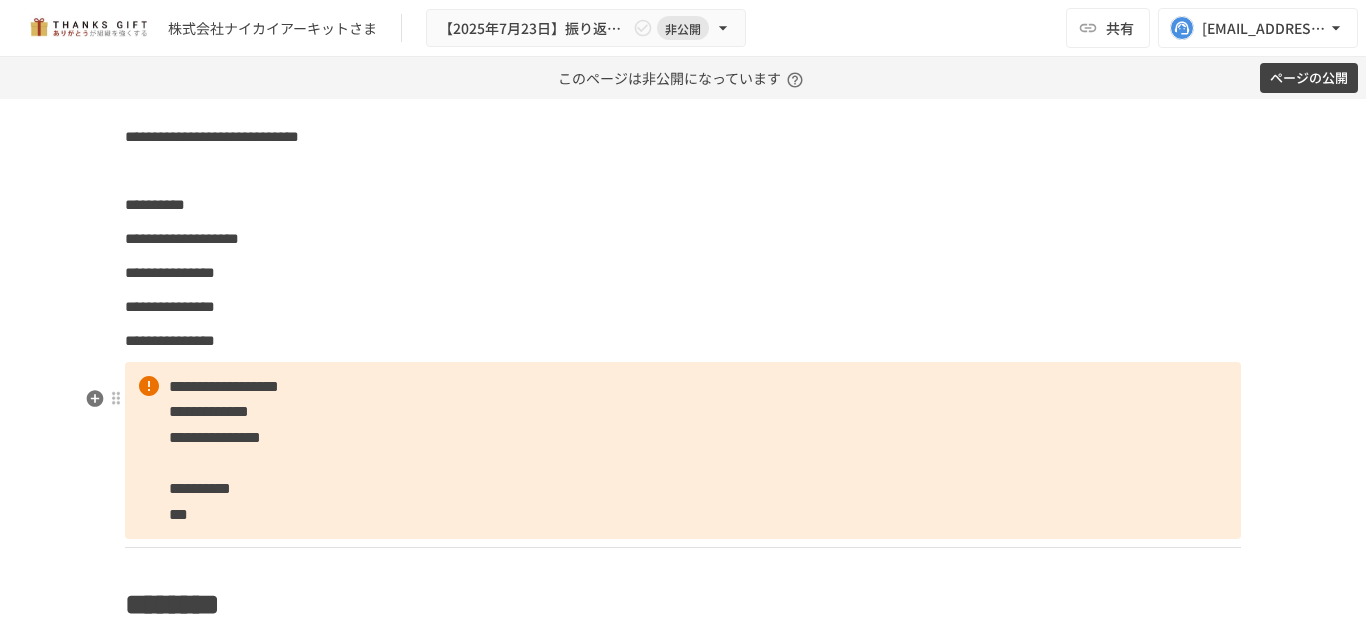click on "**********" at bounding box center (683, 451) 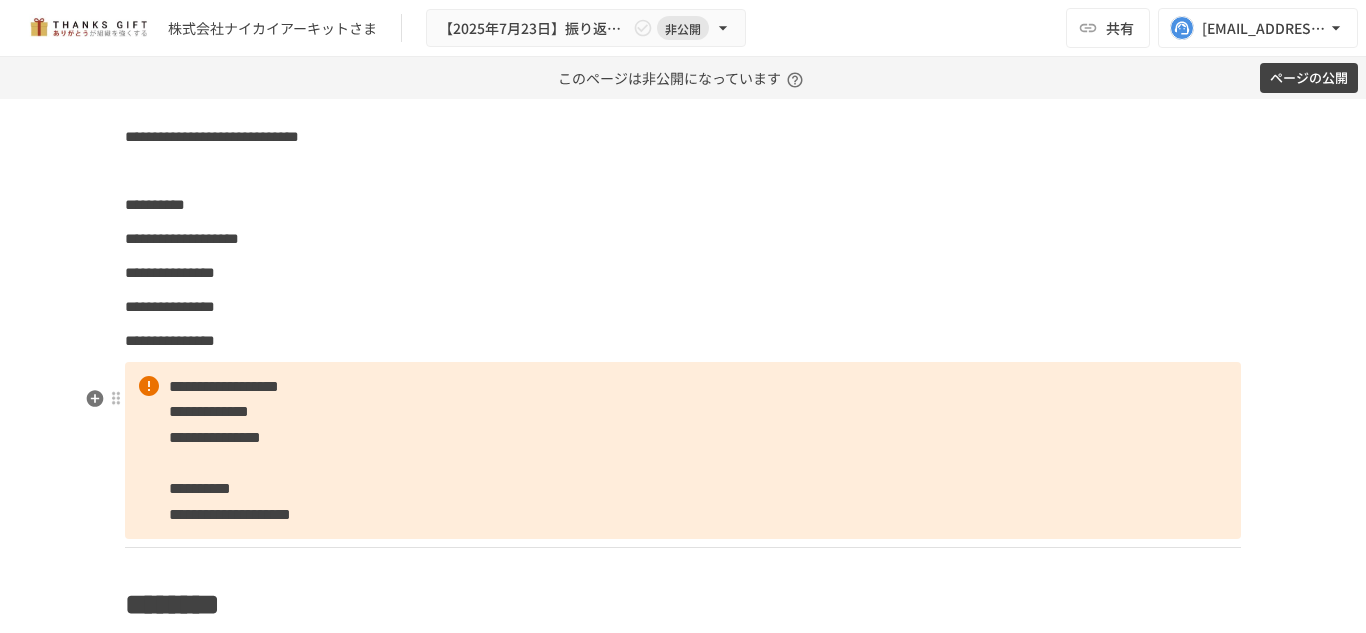 click on "**********" at bounding box center (683, 451) 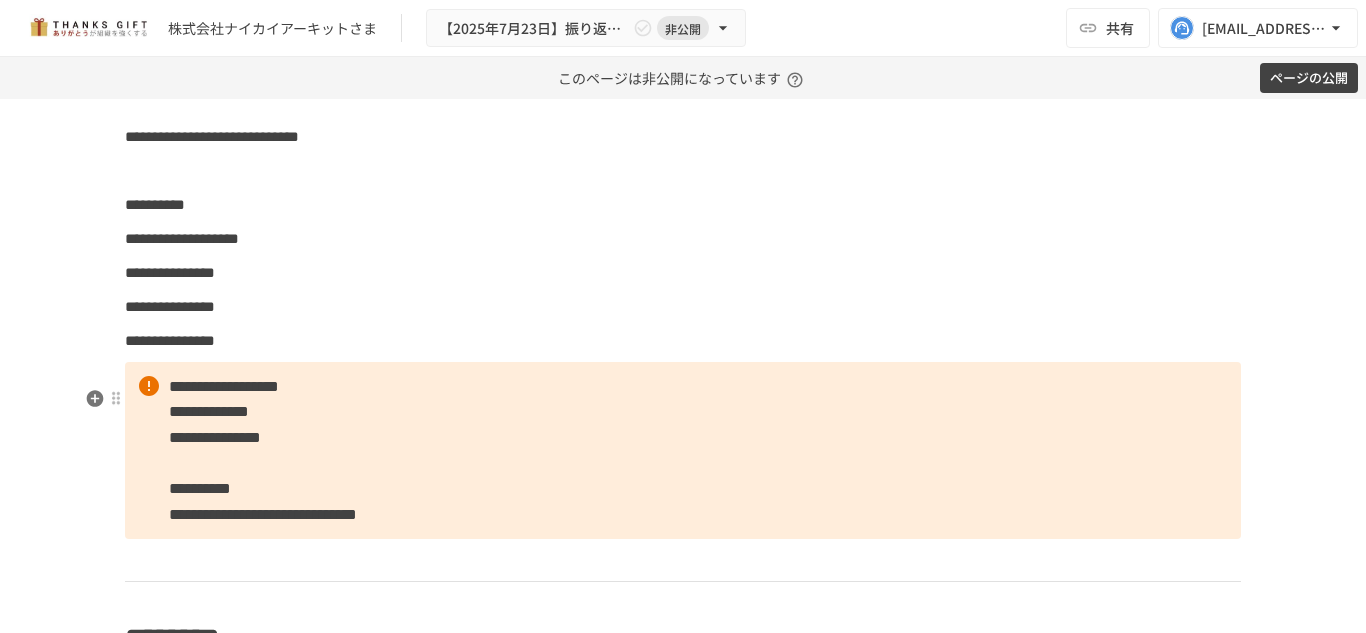 click on "**********" at bounding box center [263, 514] 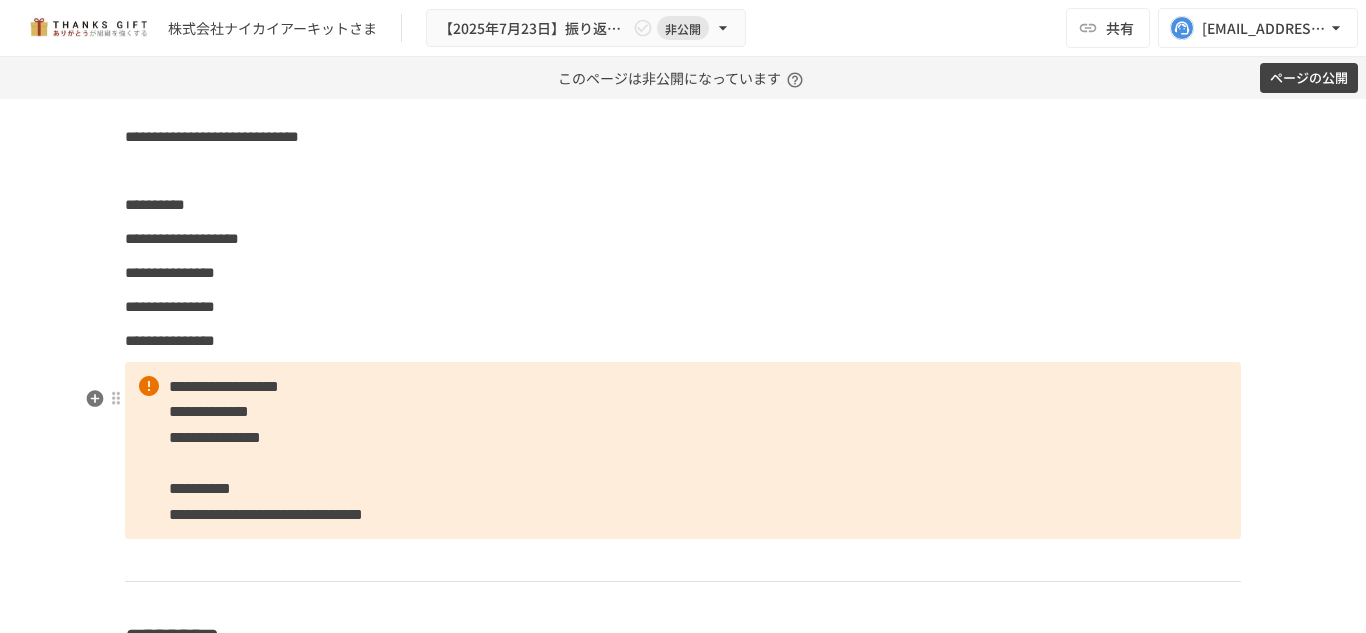 scroll, scrollTop: 3550, scrollLeft: 0, axis: vertical 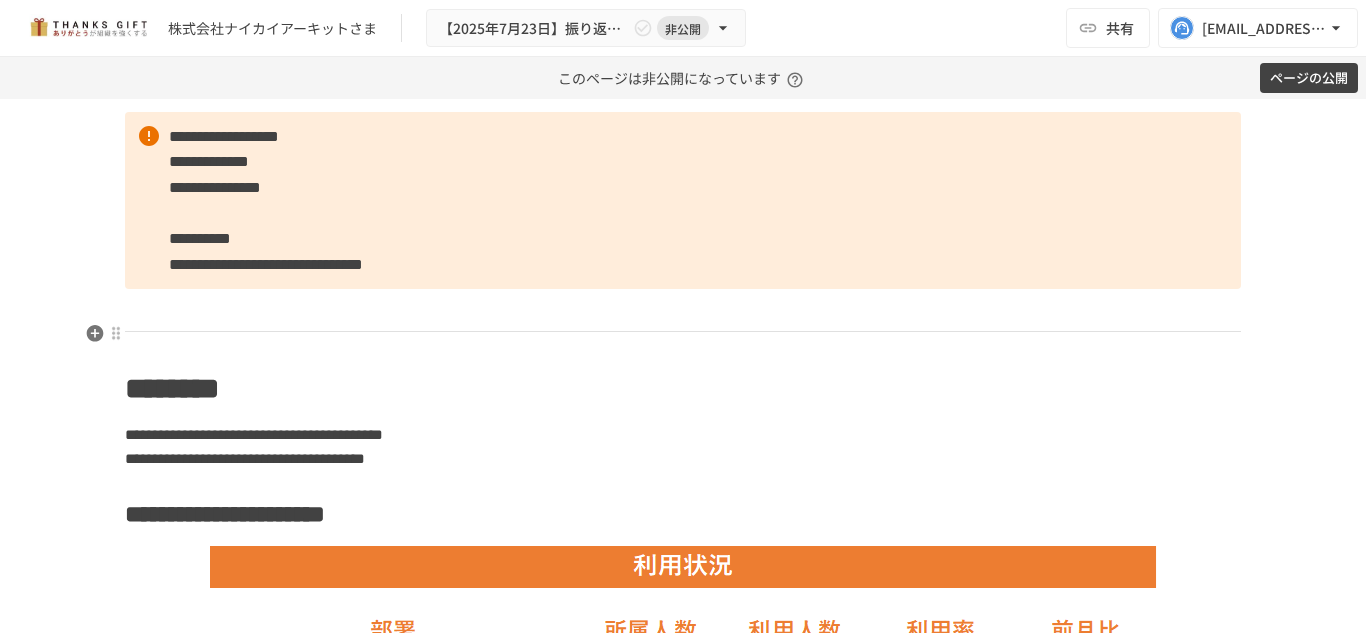 click at bounding box center [683, 310] 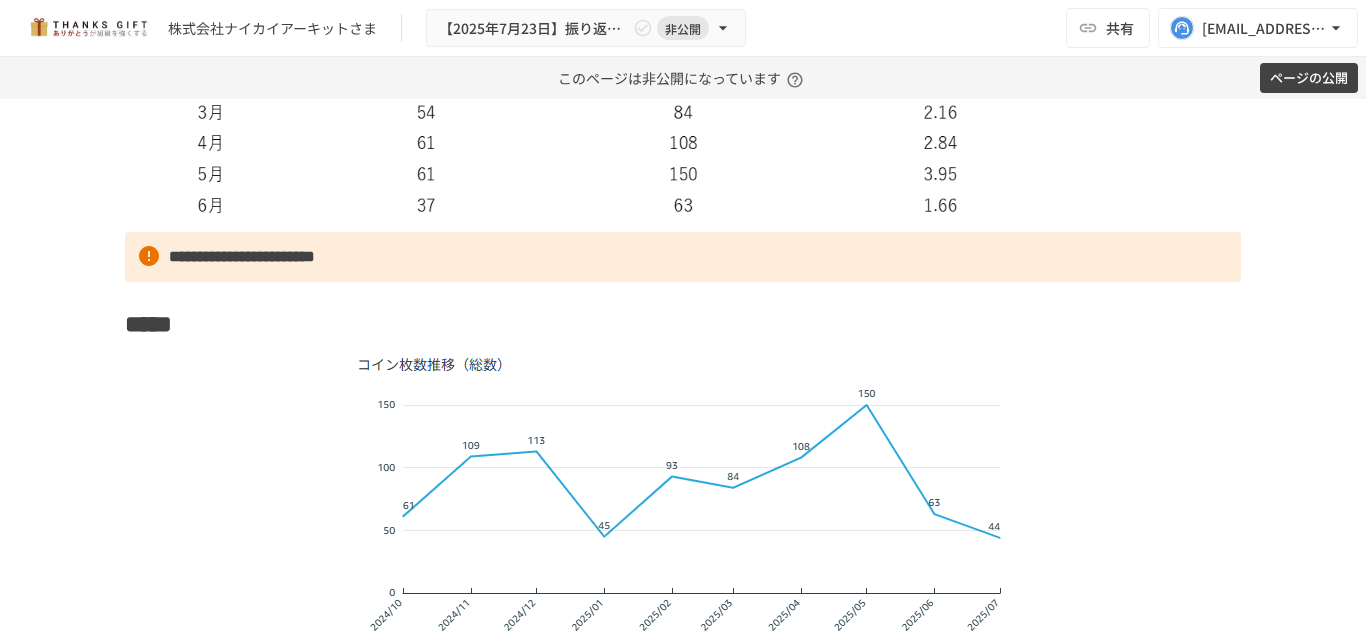 scroll, scrollTop: 5025, scrollLeft: 0, axis: vertical 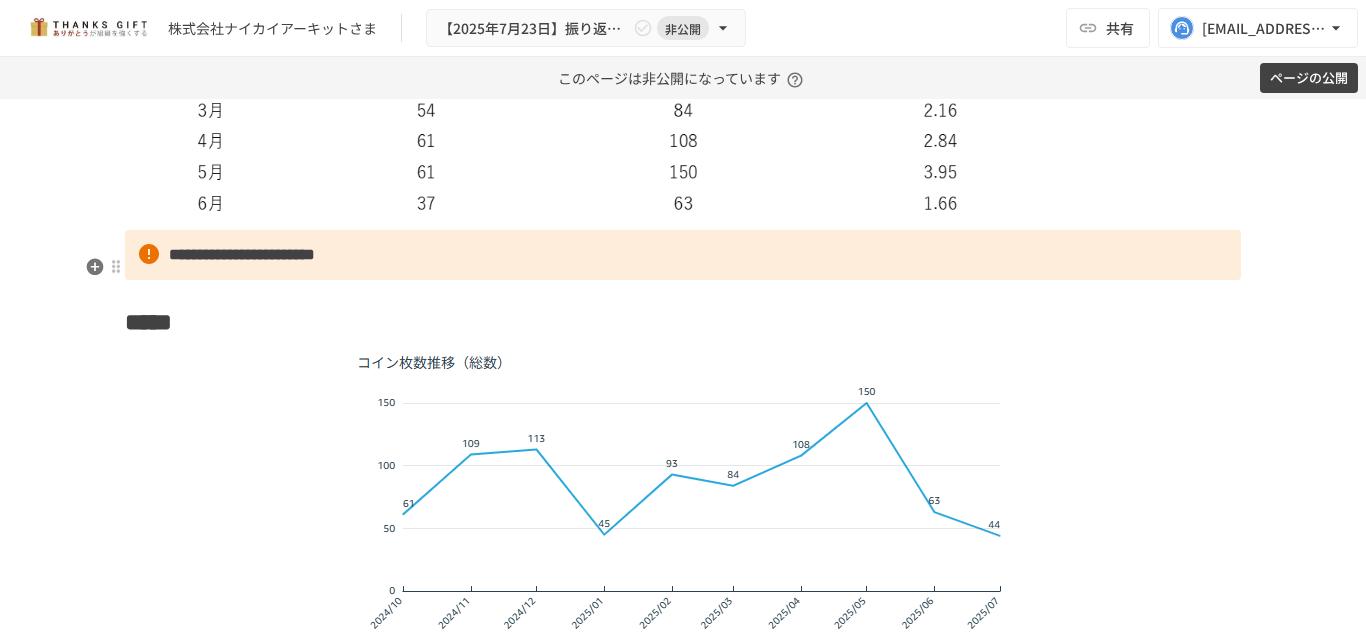 click on "**********" at bounding box center [683, 255] 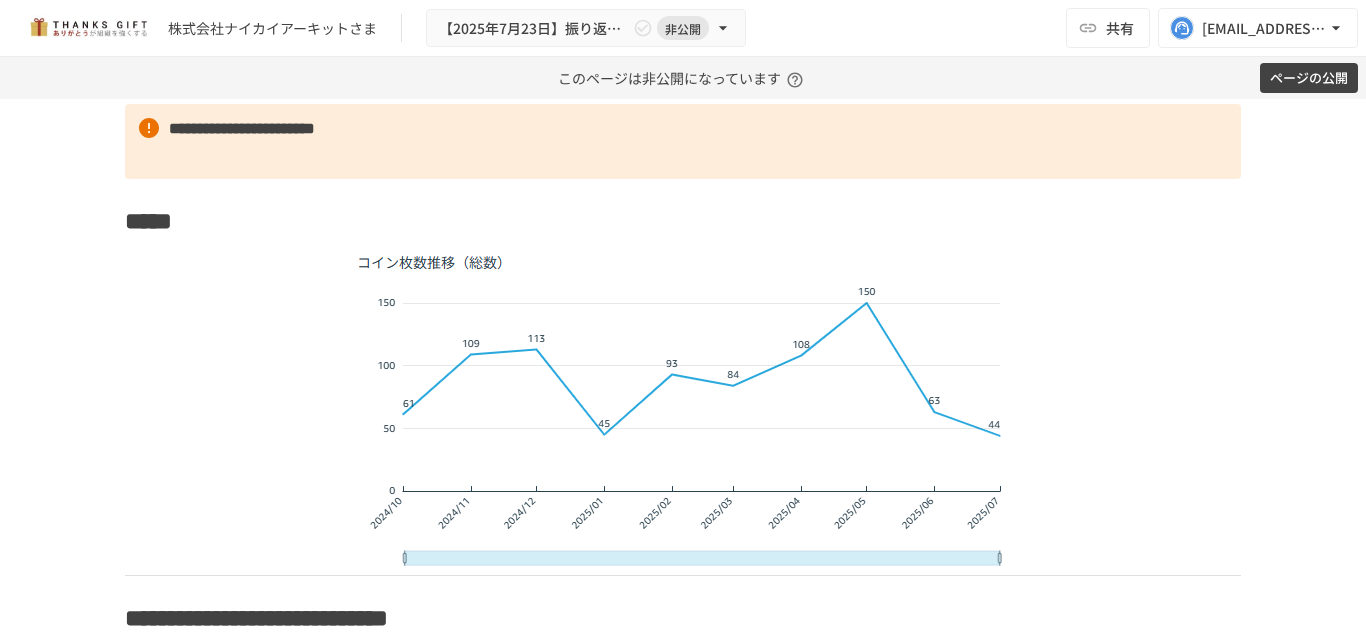 scroll, scrollTop: 5088, scrollLeft: 0, axis: vertical 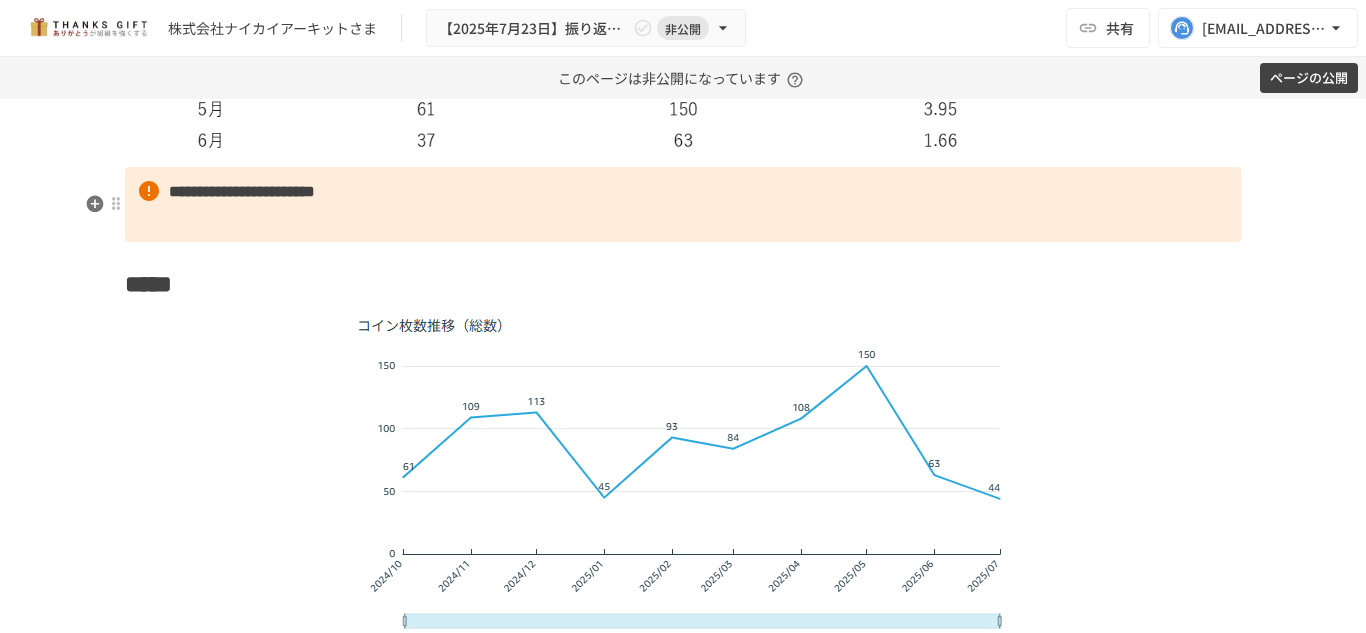 click on "**********" at bounding box center [683, 204] 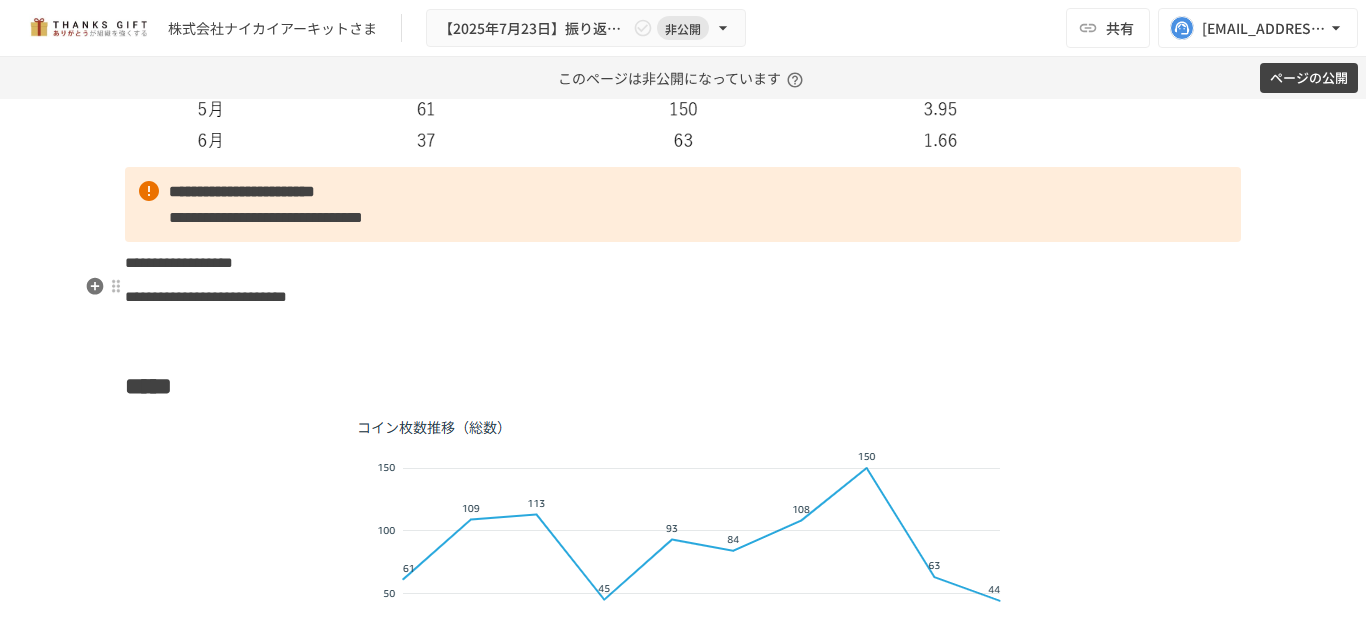 click on "**********" at bounding box center (179, 262) 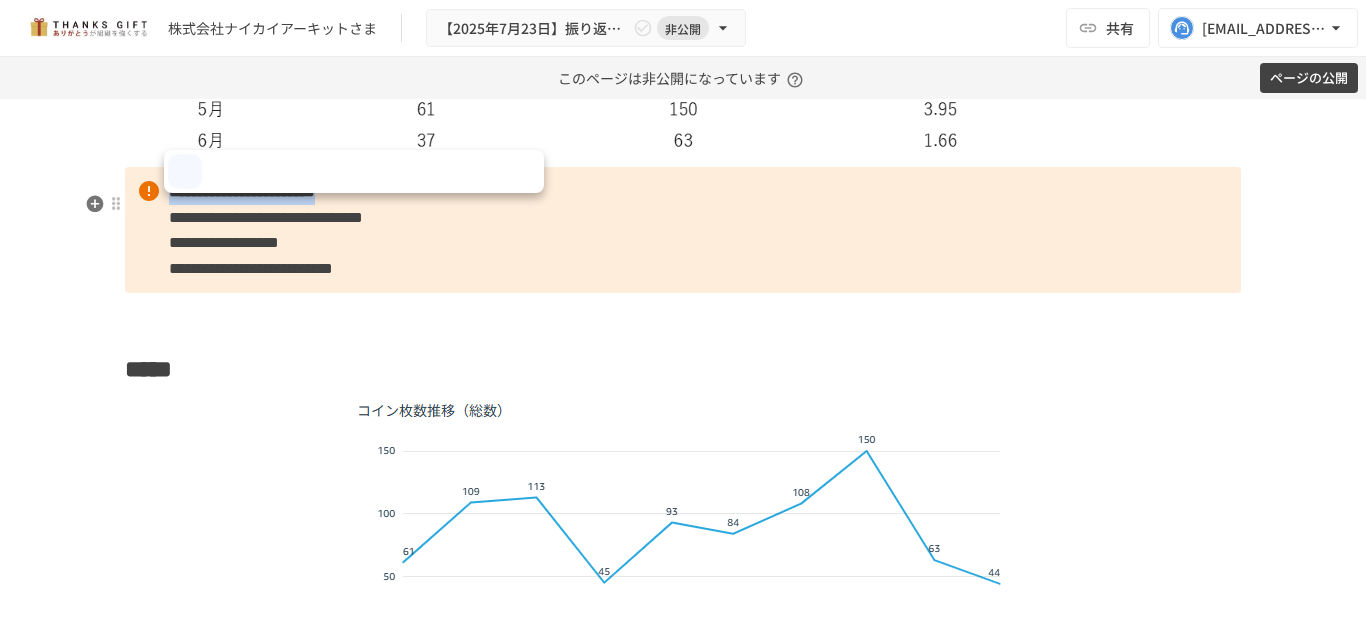 drag, startPoint x: 165, startPoint y: 216, endPoint x: 504, endPoint y: 211, distance: 339.03687 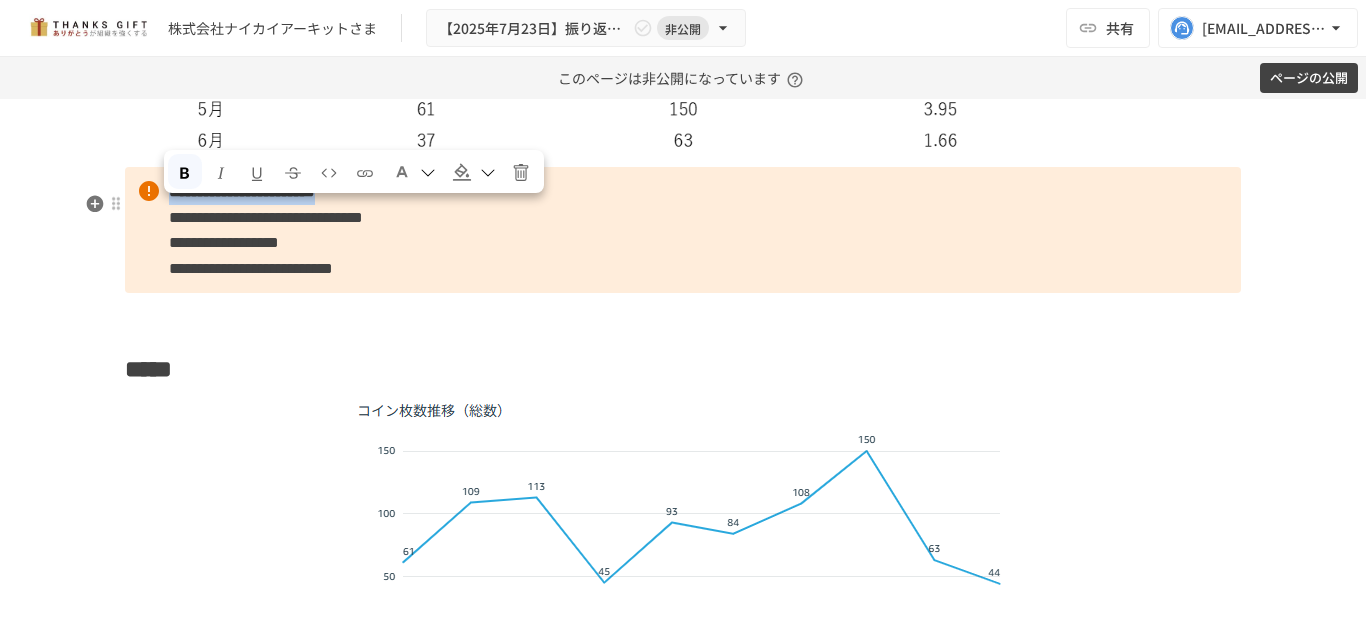 click on "**********" at bounding box center [683, 230] 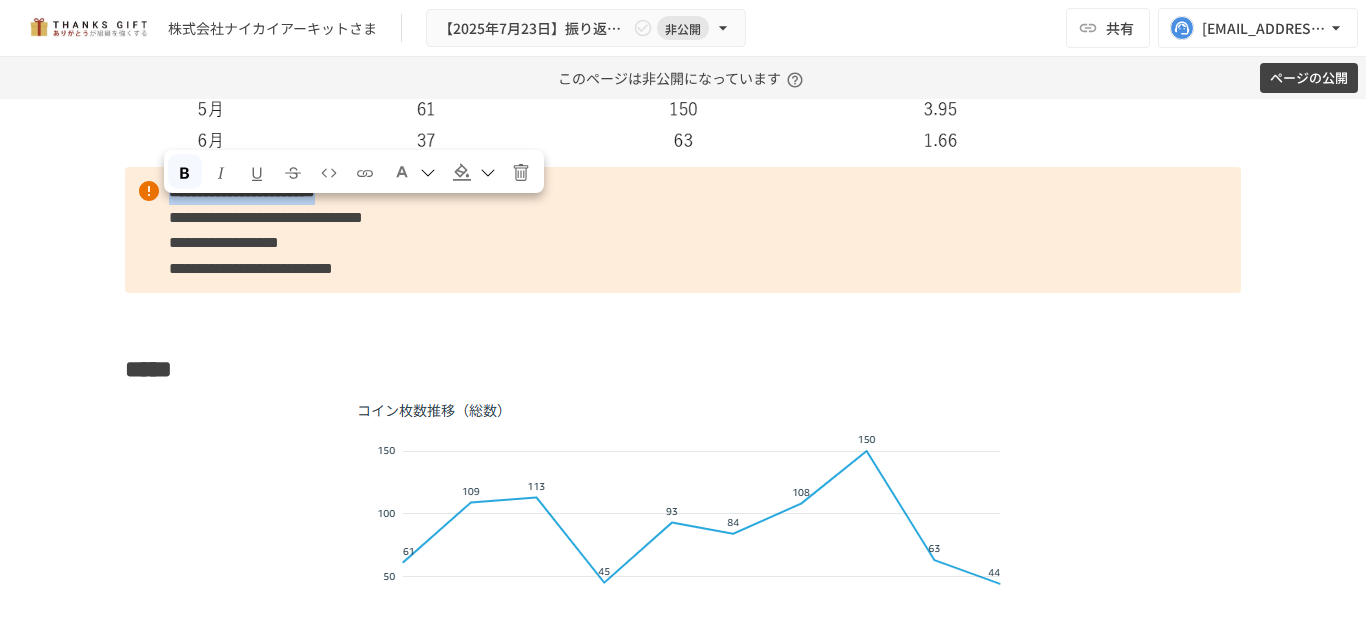 click at bounding box center [185, 173] 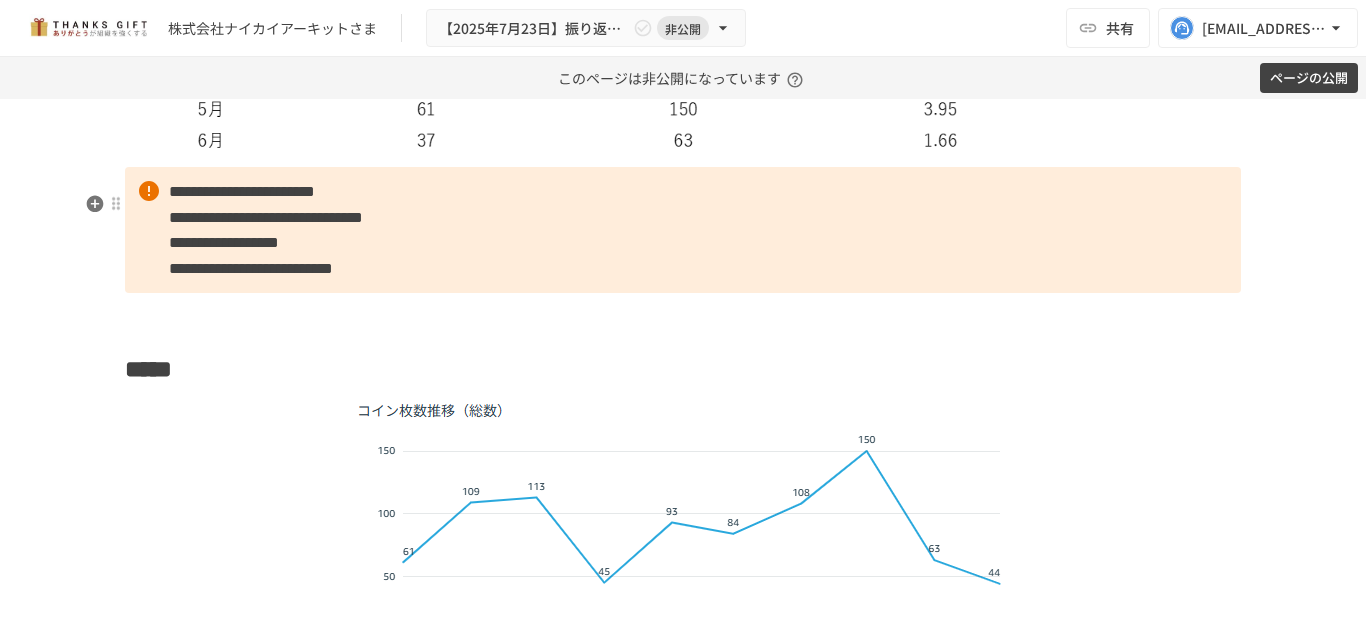 click on "**********" at bounding box center [266, 217] 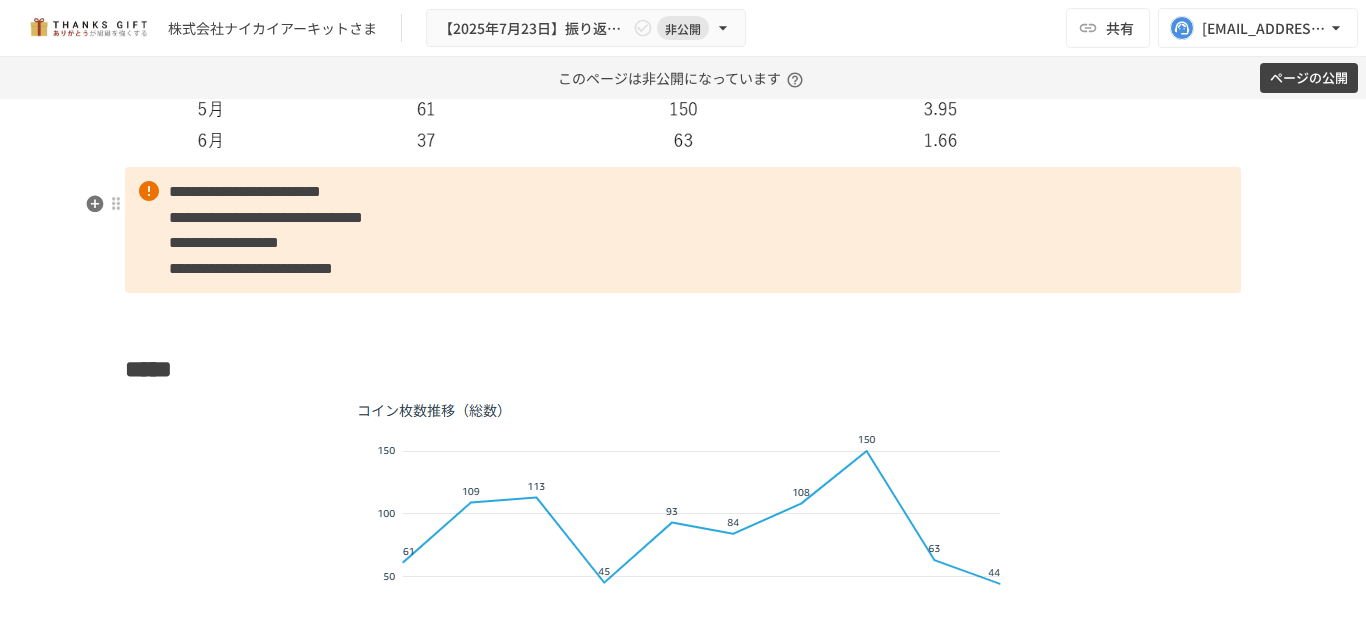 click on "**********" at bounding box center (266, 217) 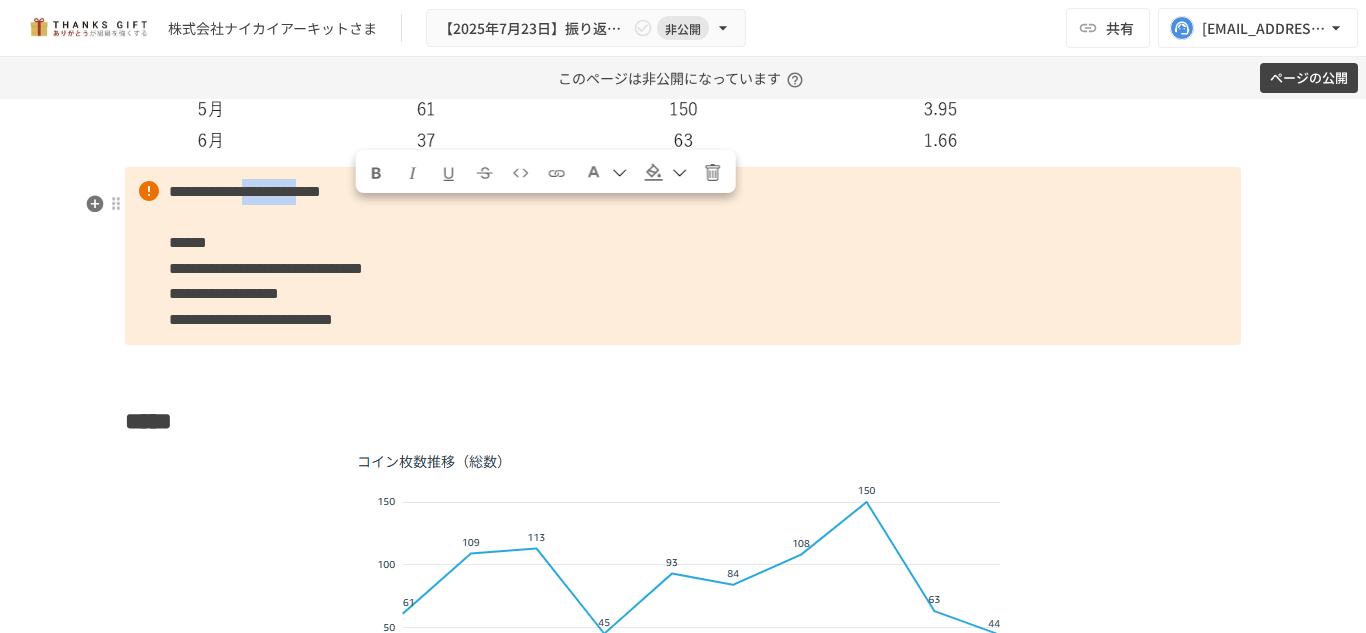 drag, startPoint x: 353, startPoint y: 210, endPoint x: 444, endPoint y: 214, distance: 91.08787 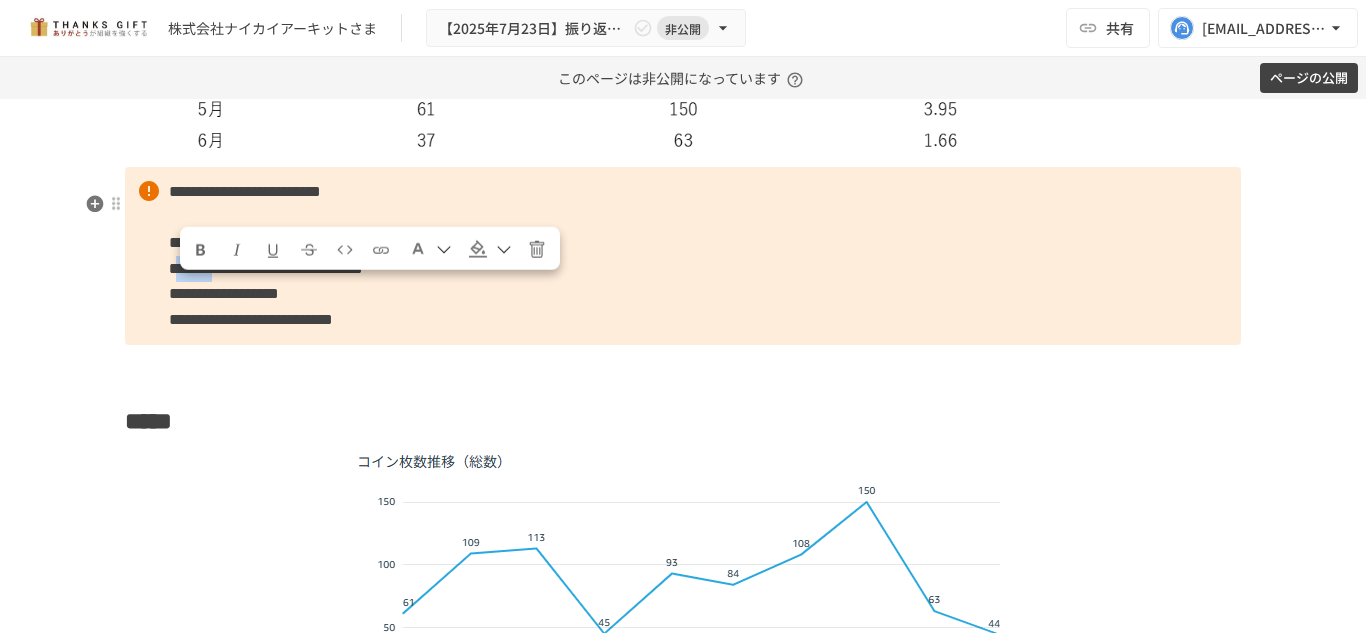drag, startPoint x: 276, startPoint y: 288, endPoint x: 184, endPoint y: 295, distance: 92.26592 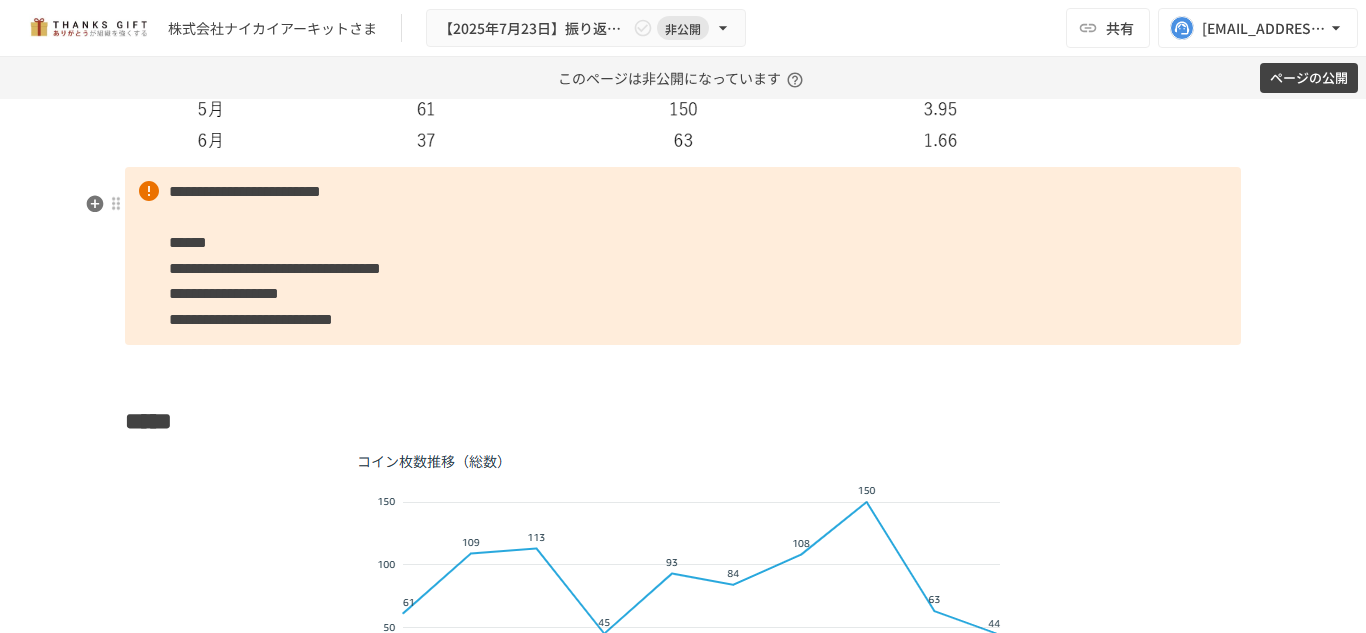 click on "**********" at bounding box center [683, 256] 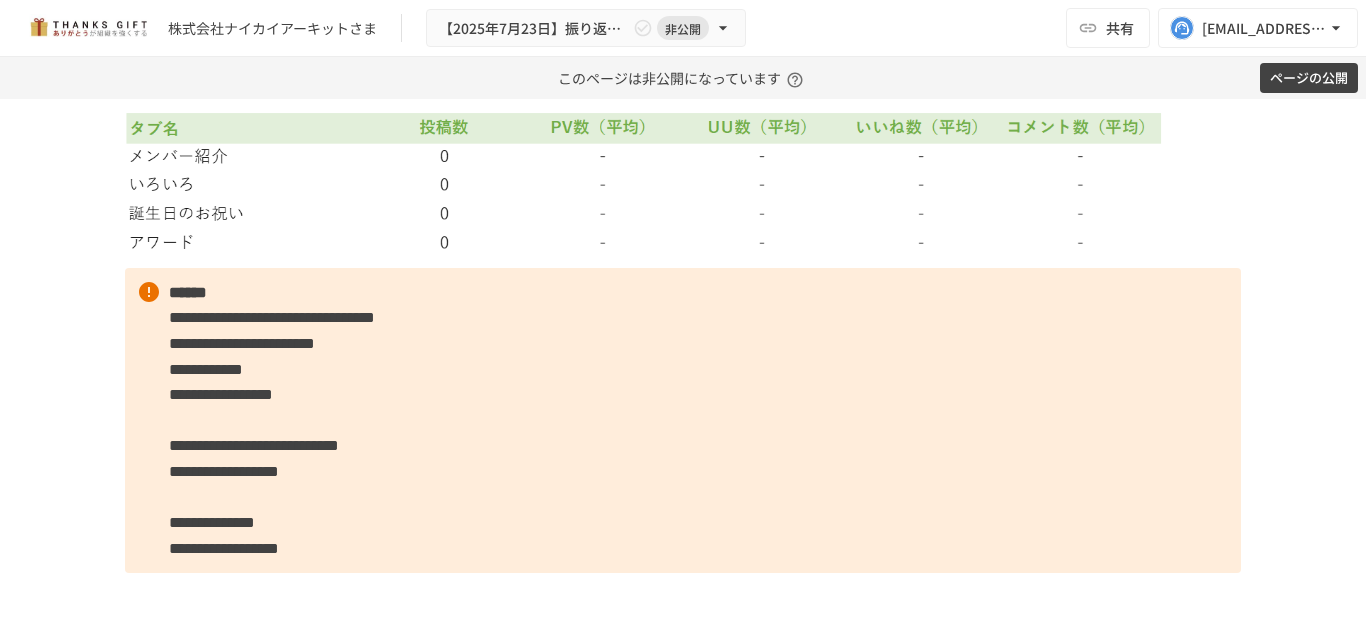scroll, scrollTop: 6837, scrollLeft: 0, axis: vertical 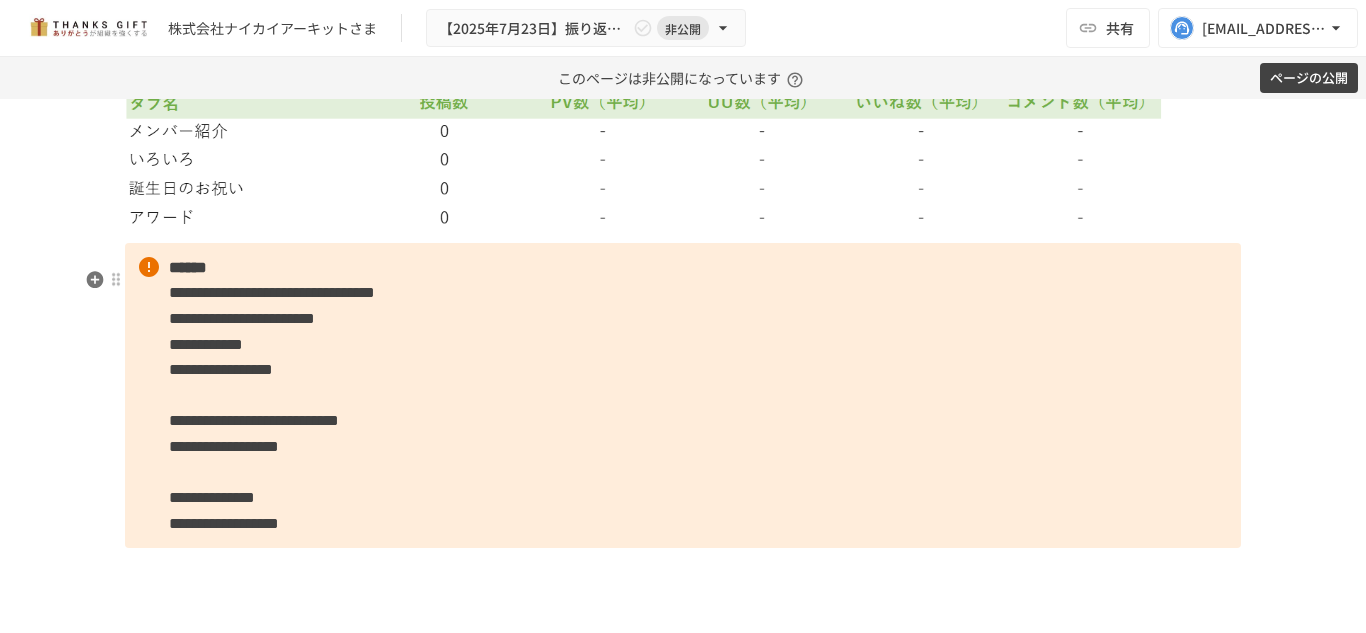 click on "**********" at bounding box center (683, 396) 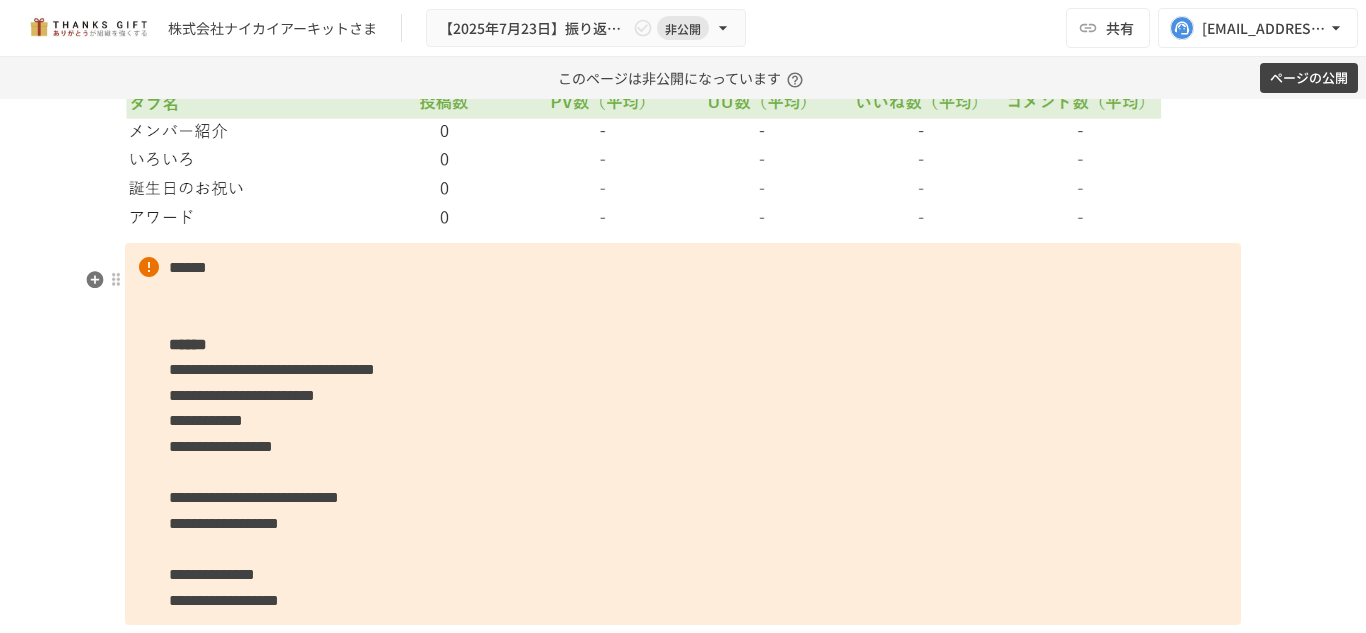 click on "**********" at bounding box center [683, 434] 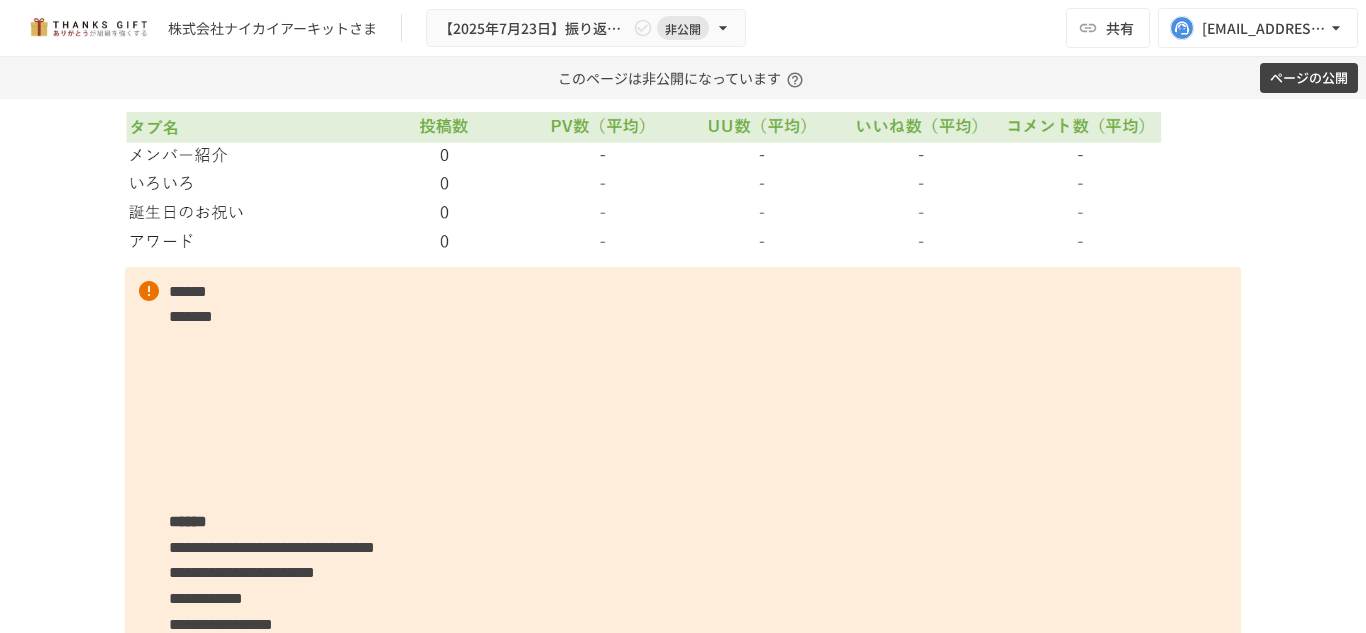 scroll, scrollTop: 7106, scrollLeft: 0, axis: vertical 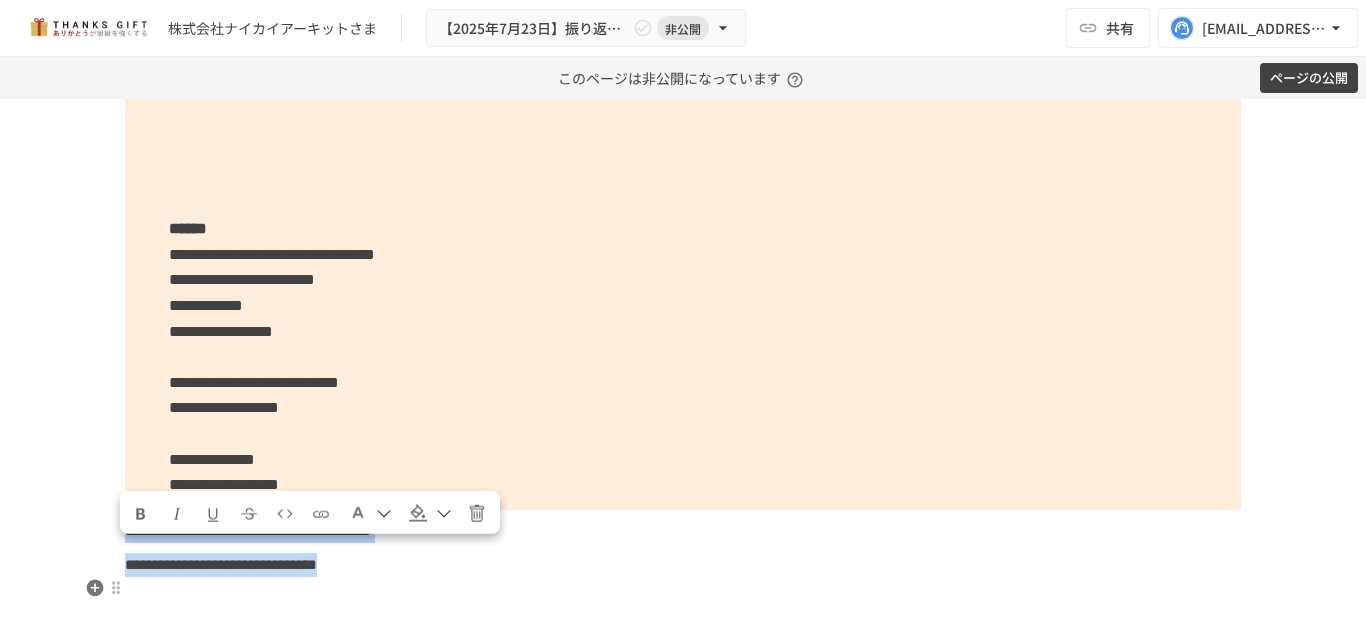 drag, startPoint x: 123, startPoint y: 557, endPoint x: 607, endPoint y: 599, distance: 485.8189 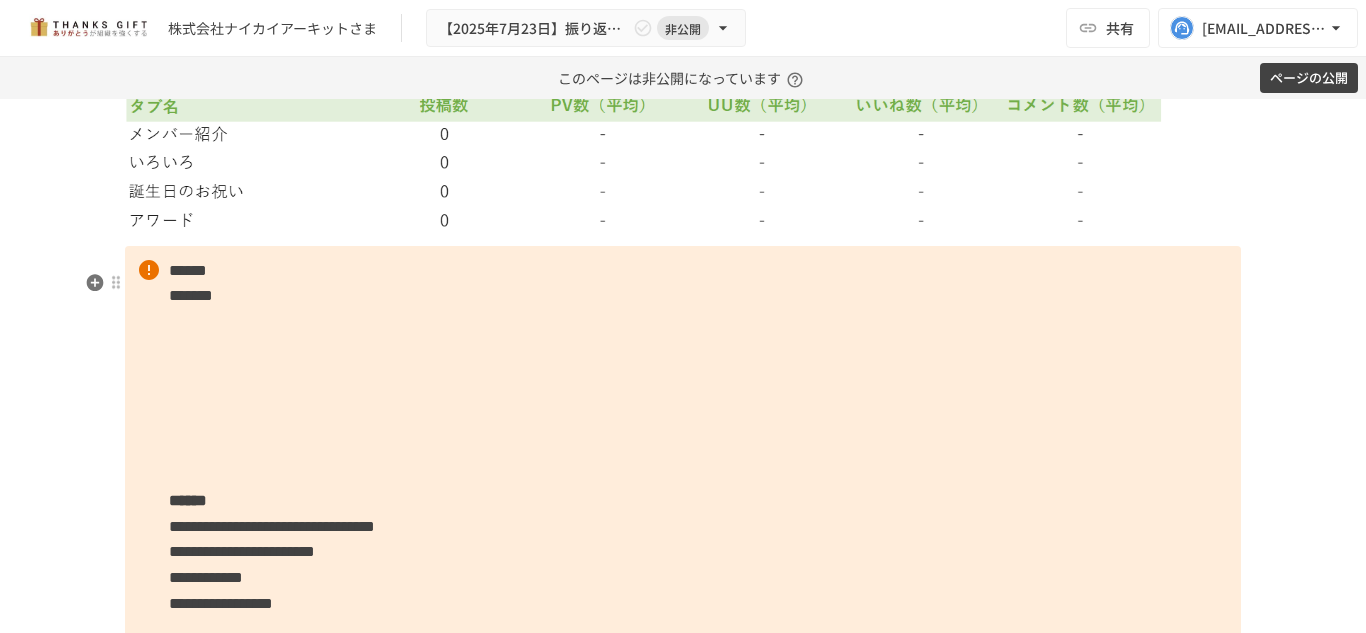 scroll, scrollTop: 6833, scrollLeft: 0, axis: vertical 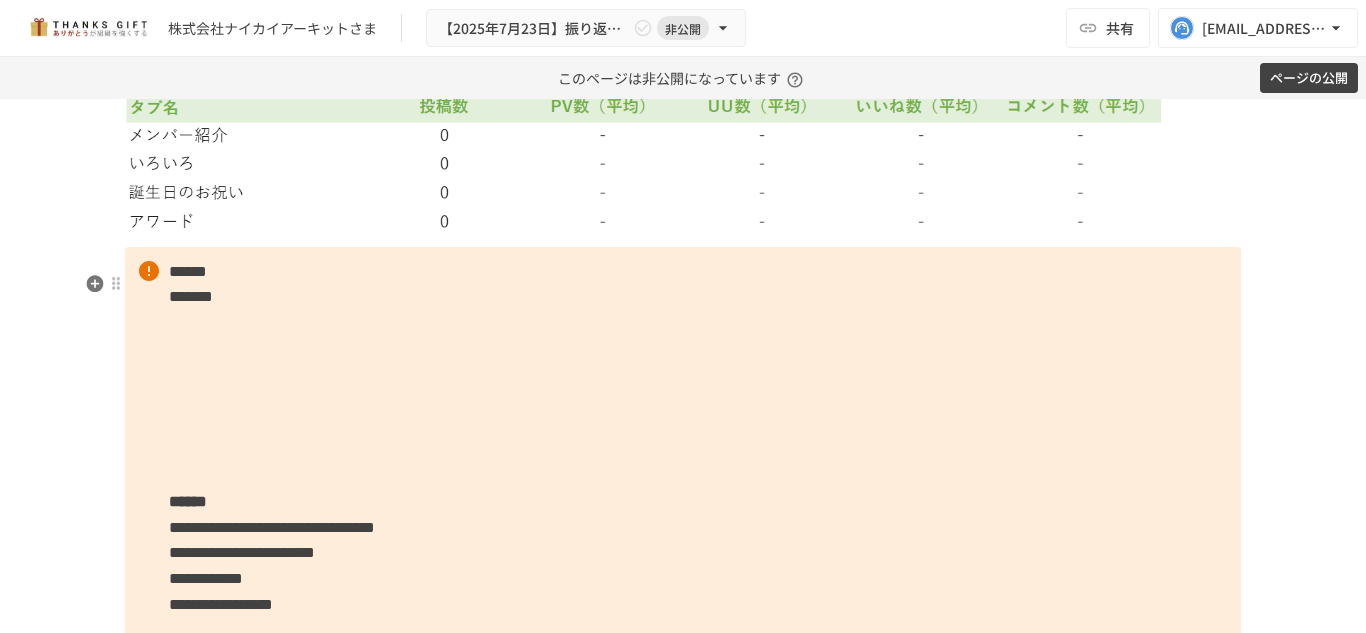 click on "**********" at bounding box center [683, 515] 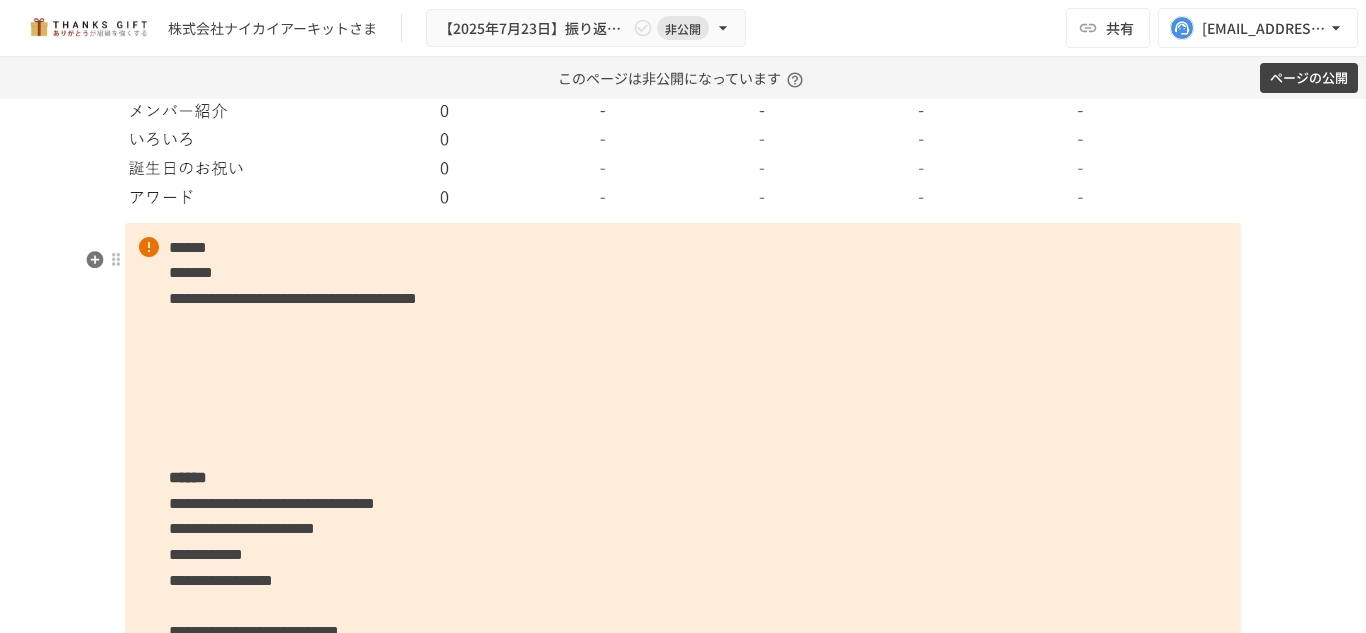 scroll, scrollTop: 7171, scrollLeft: 0, axis: vertical 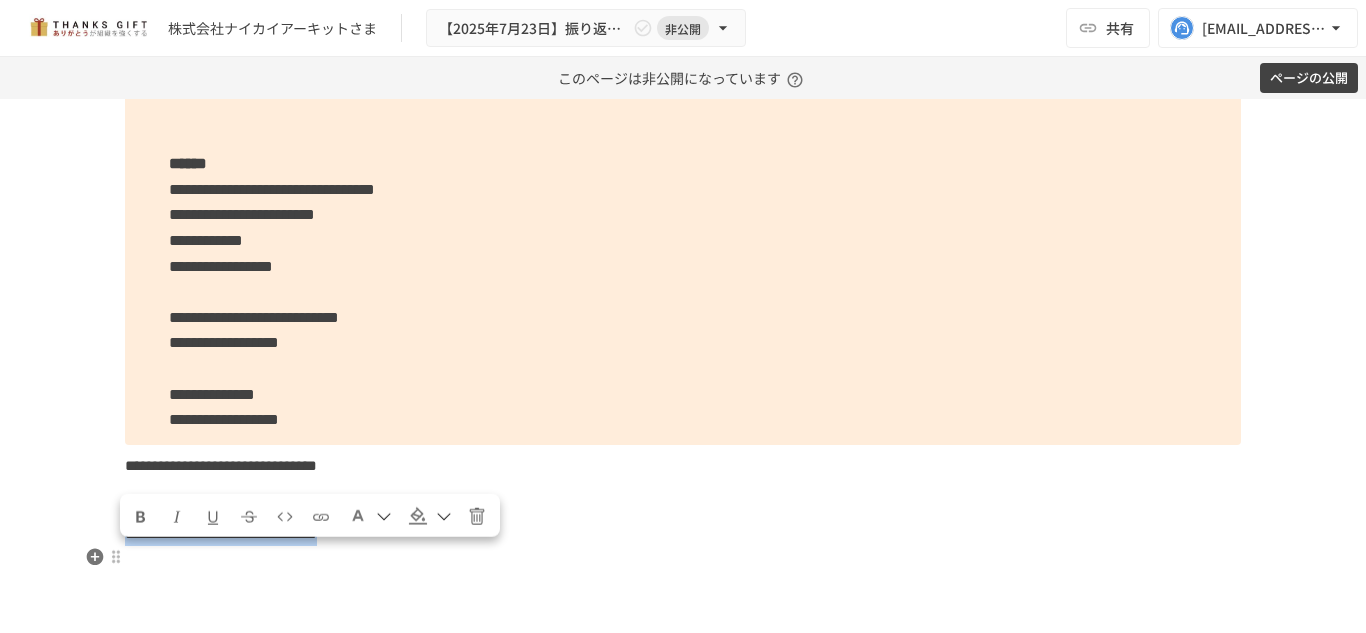drag, startPoint x: 122, startPoint y: 557, endPoint x: 608, endPoint y: 562, distance: 486.02573 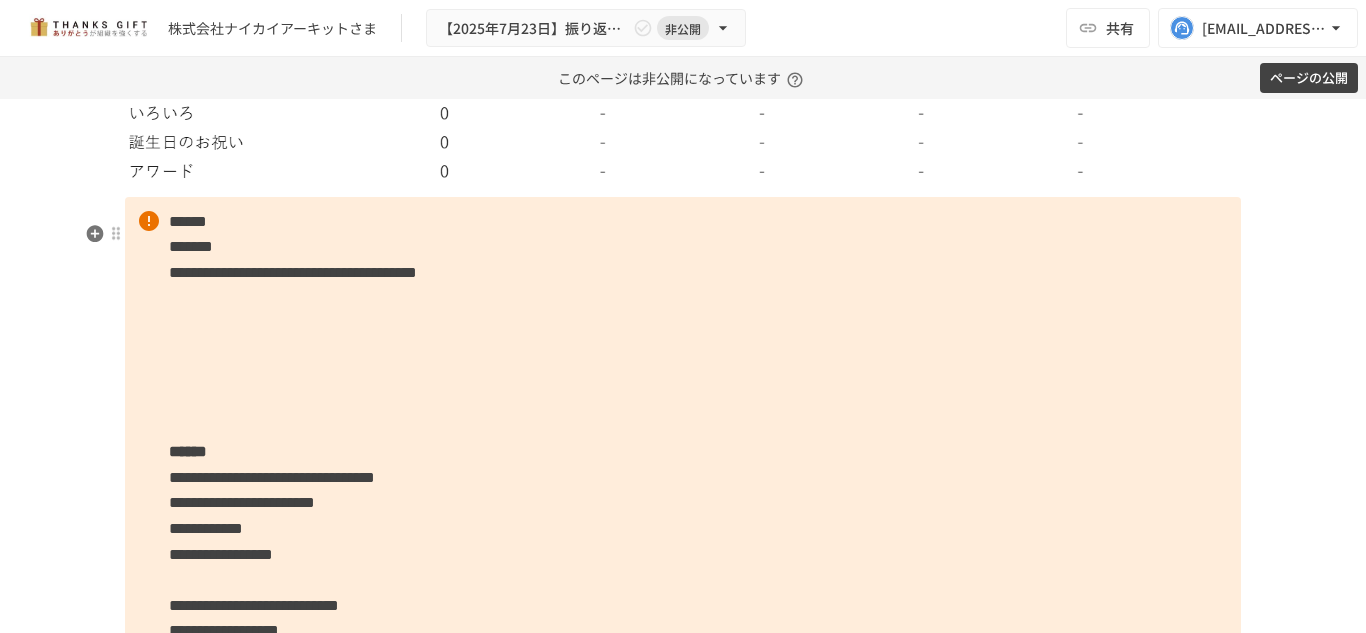 scroll, scrollTop: 6881, scrollLeft: 0, axis: vertical 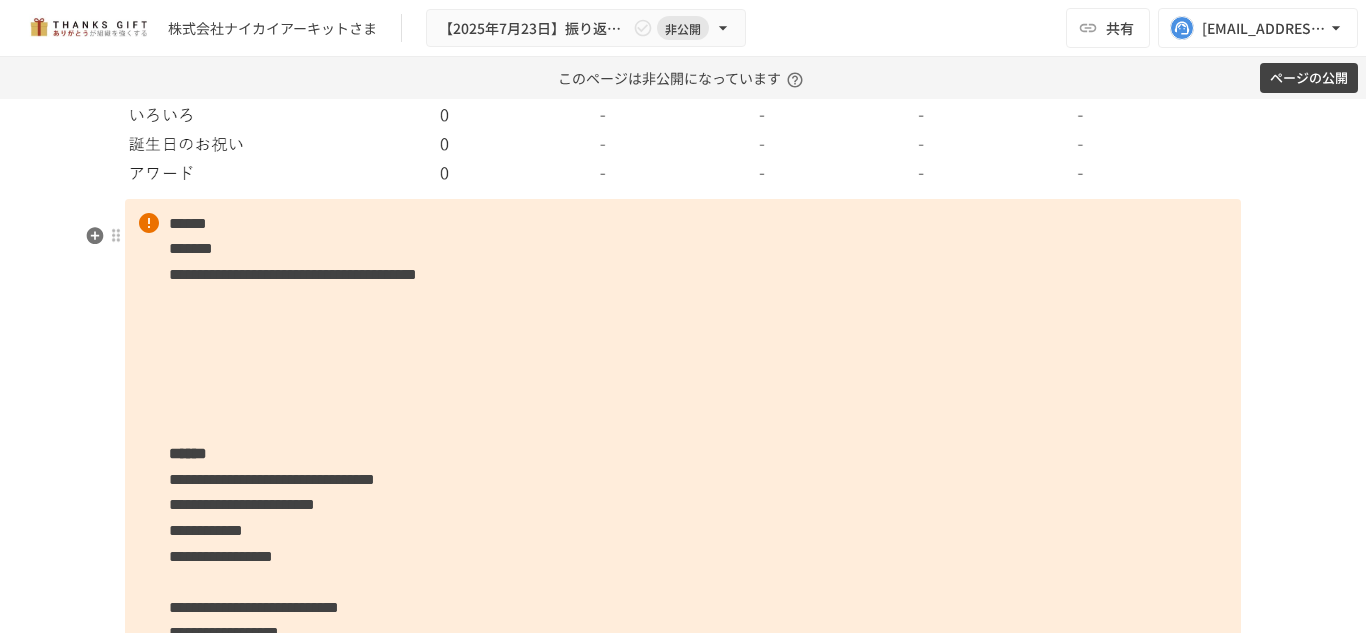 click on "**********" at bounding box center (683, 467) 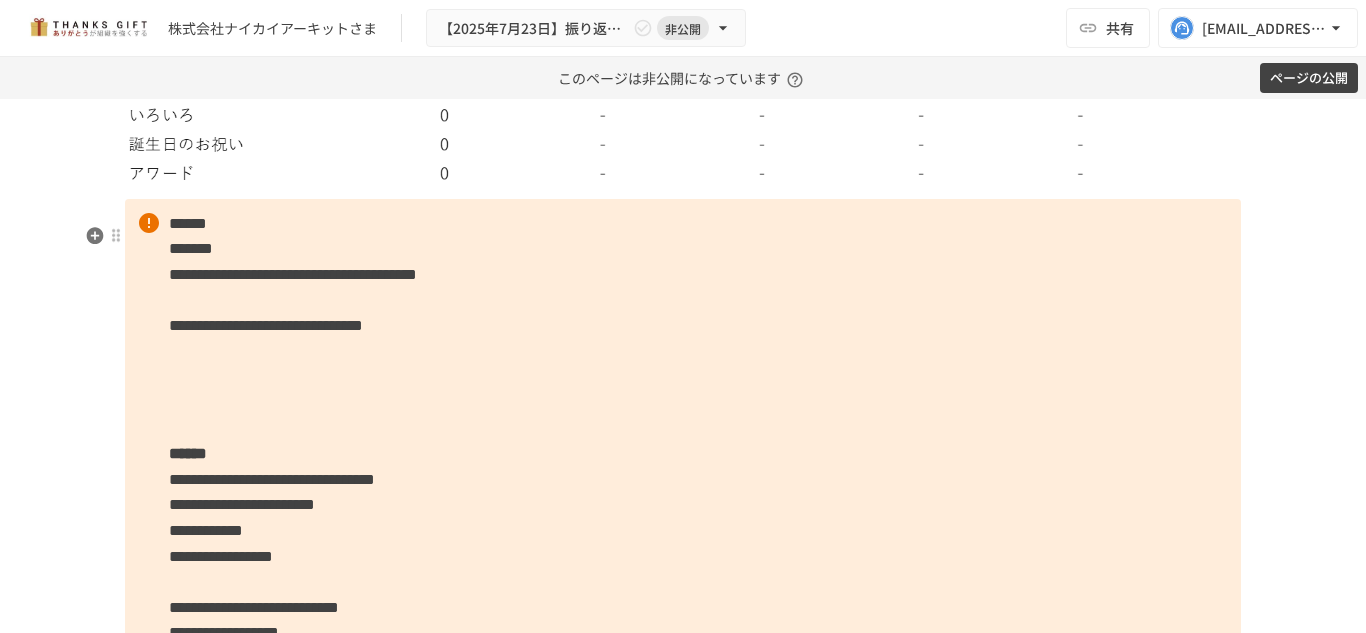 click on "**********" at bounding box center (683, 467) 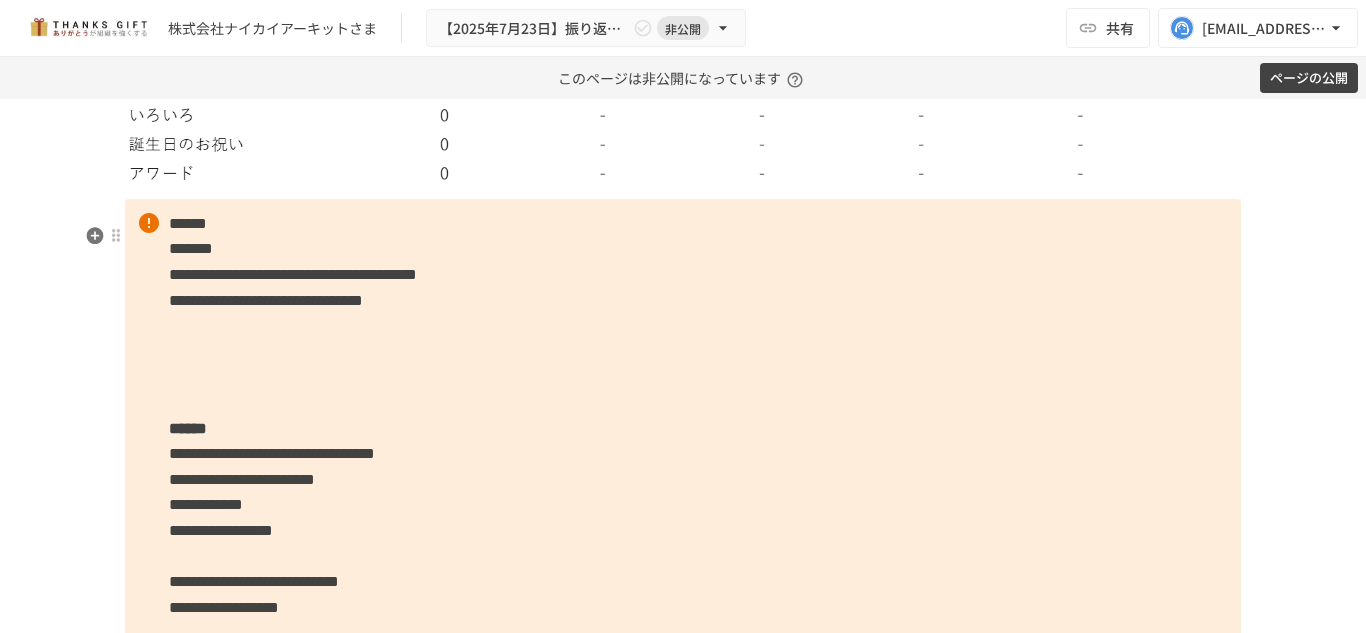 click on "**********" at bounding box center (683, 454) 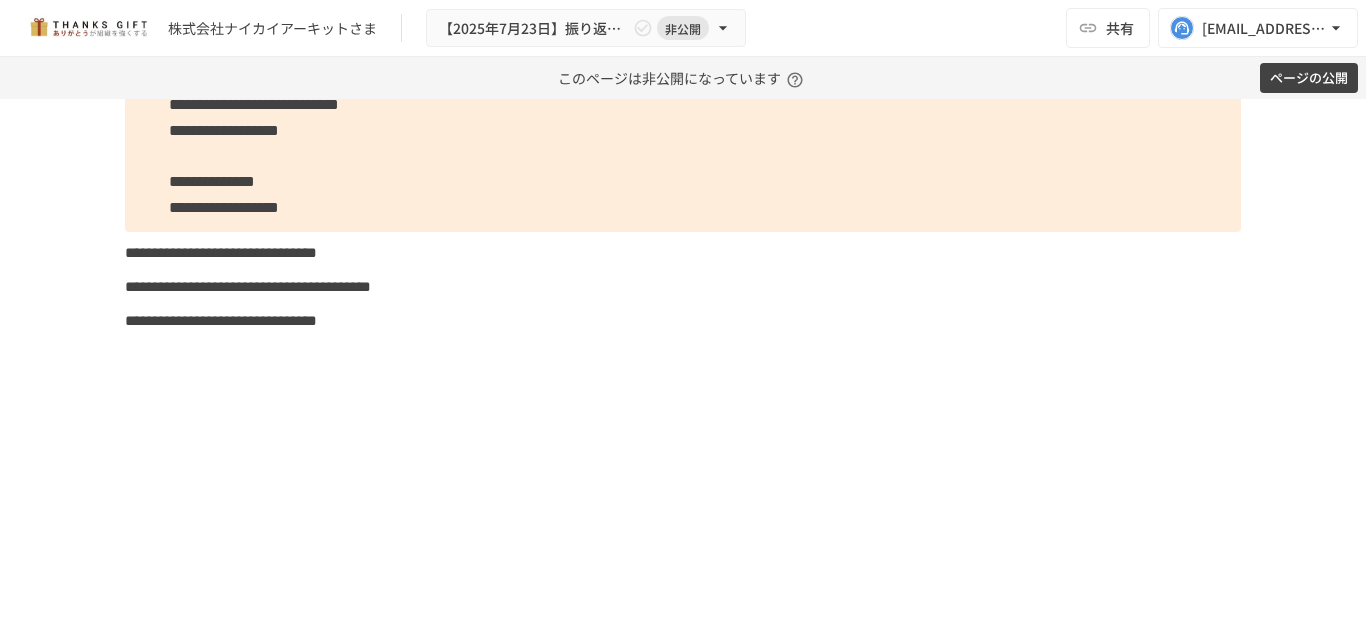 scroll, scrollTop: 7286, scrollLeft: 0, axis: vertical 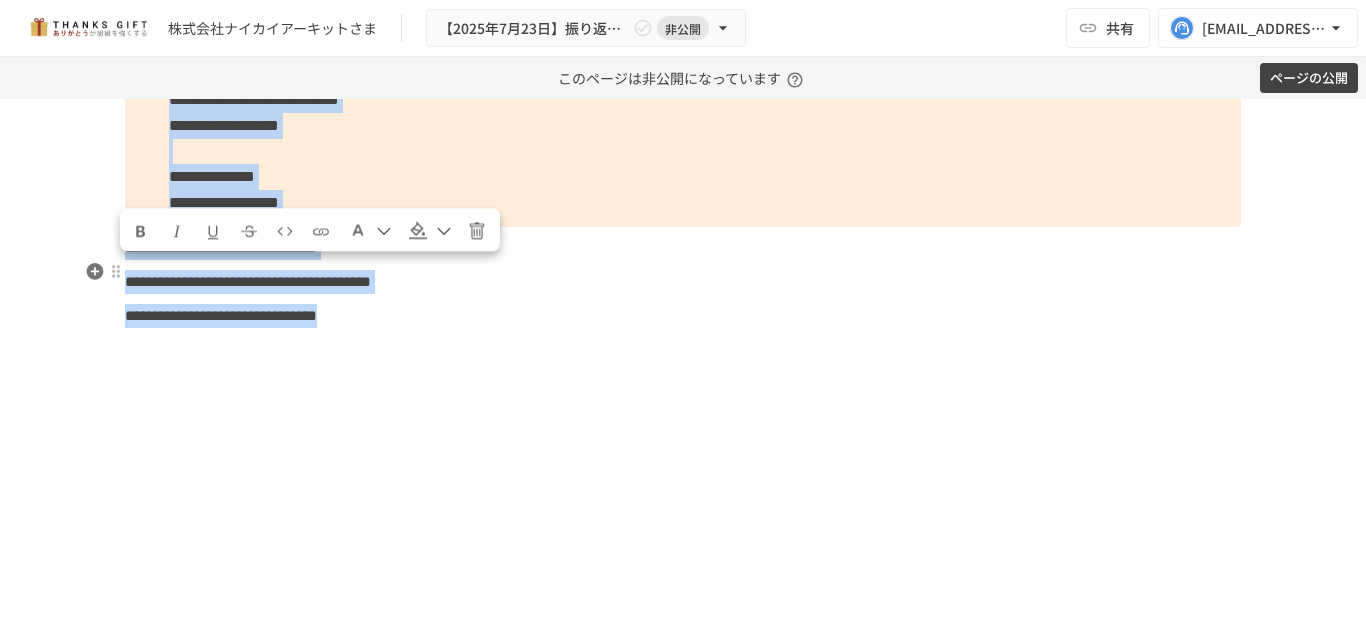 drag, startPoint x: 606, startPoint y: 348, endPoint x: 111, endPoint y: 276, distance: 500.20895 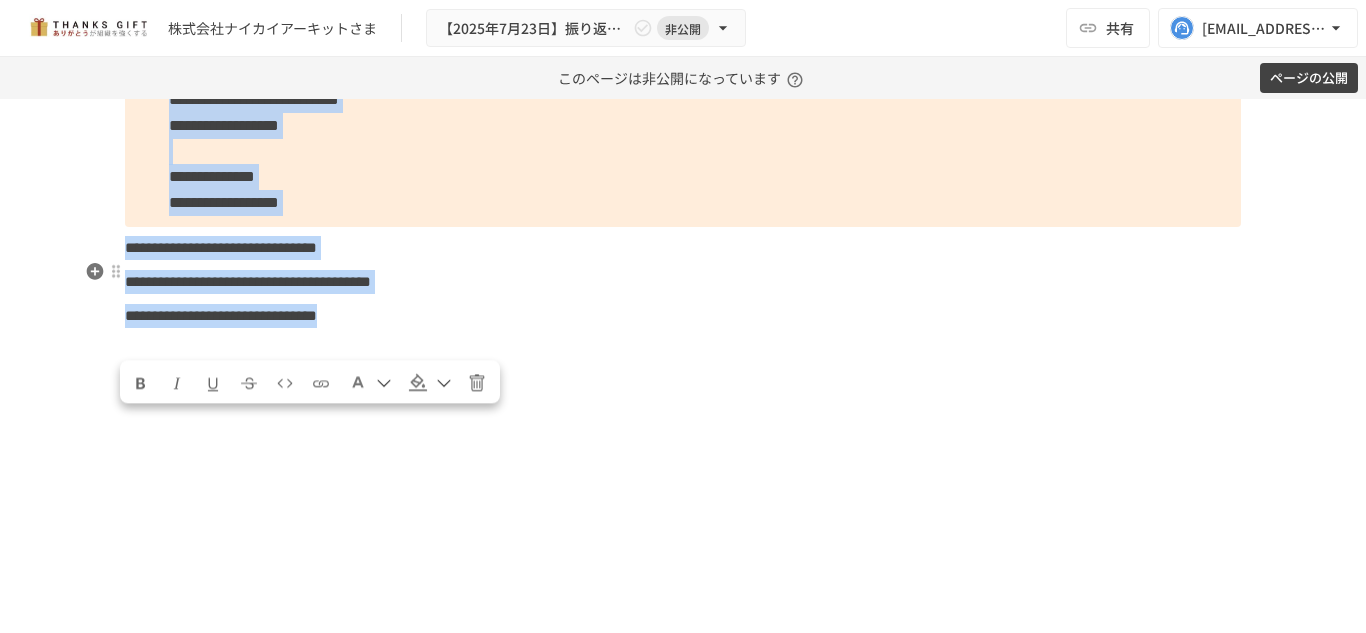 click on "**********" at bounding box center (221, 247) 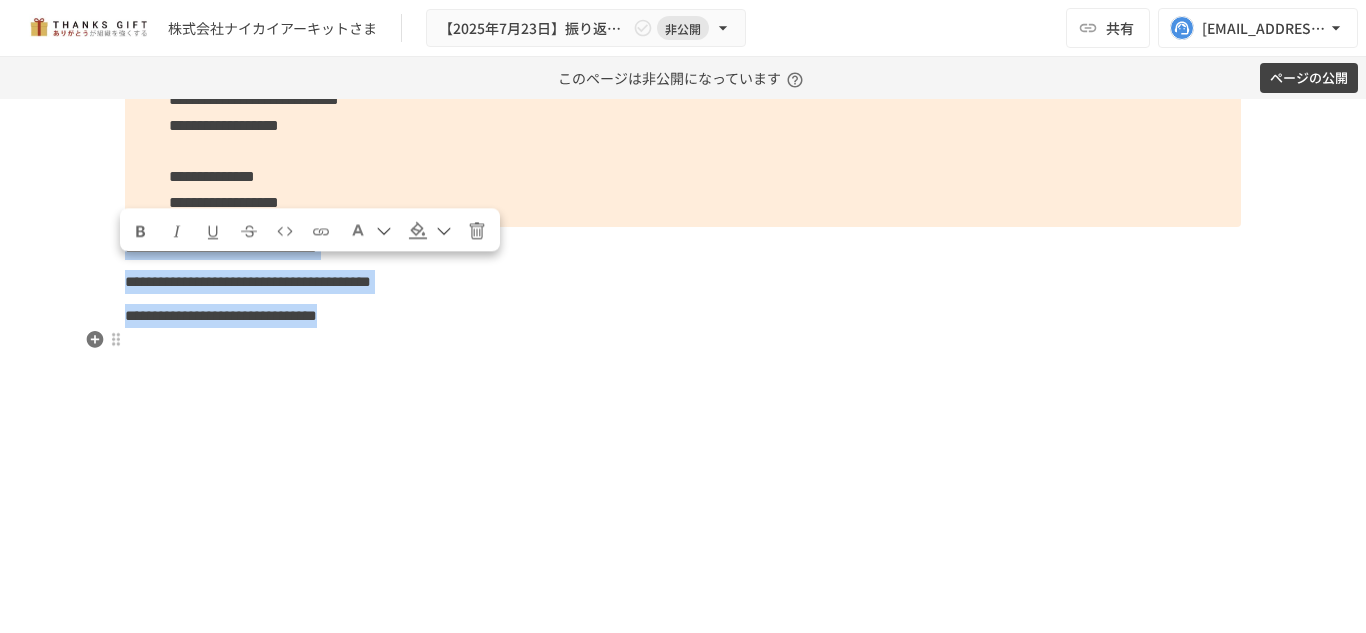 drag, startPoint x: 120, startPoint y: 269, endPoint x: 611, endPoint y: 344, distance: 496.69507 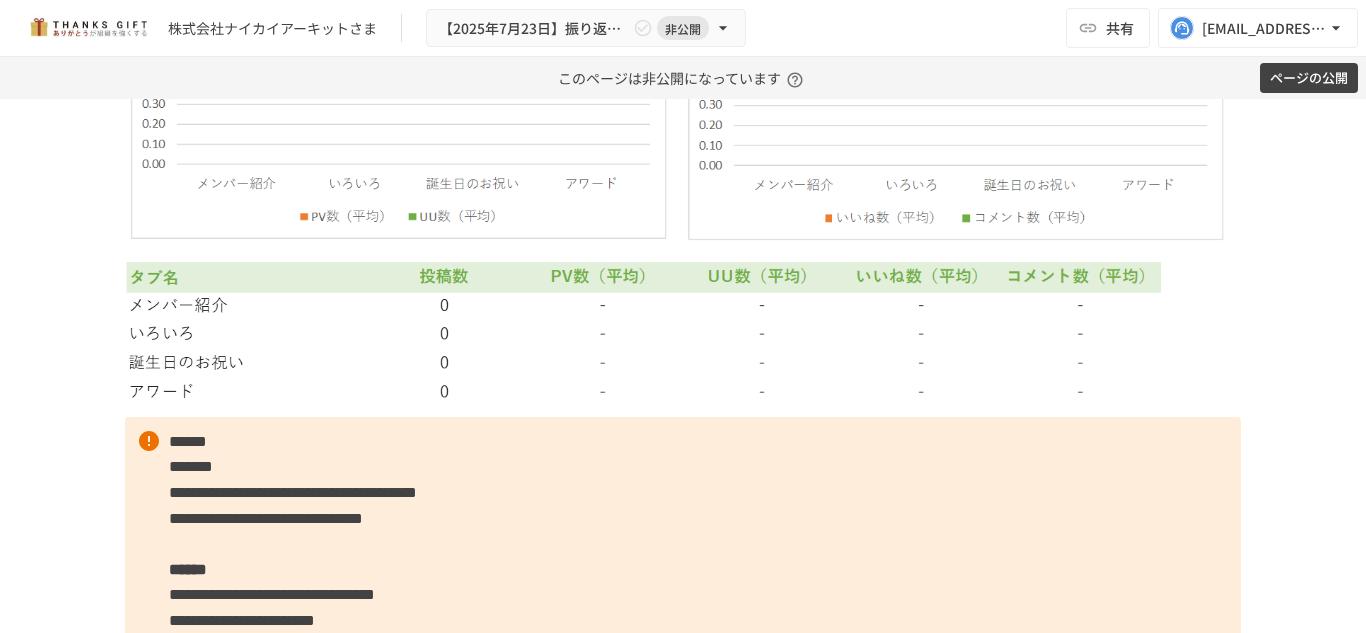 scroll, scrollTop: 6637, scrollLeft: 0, axis: vertical 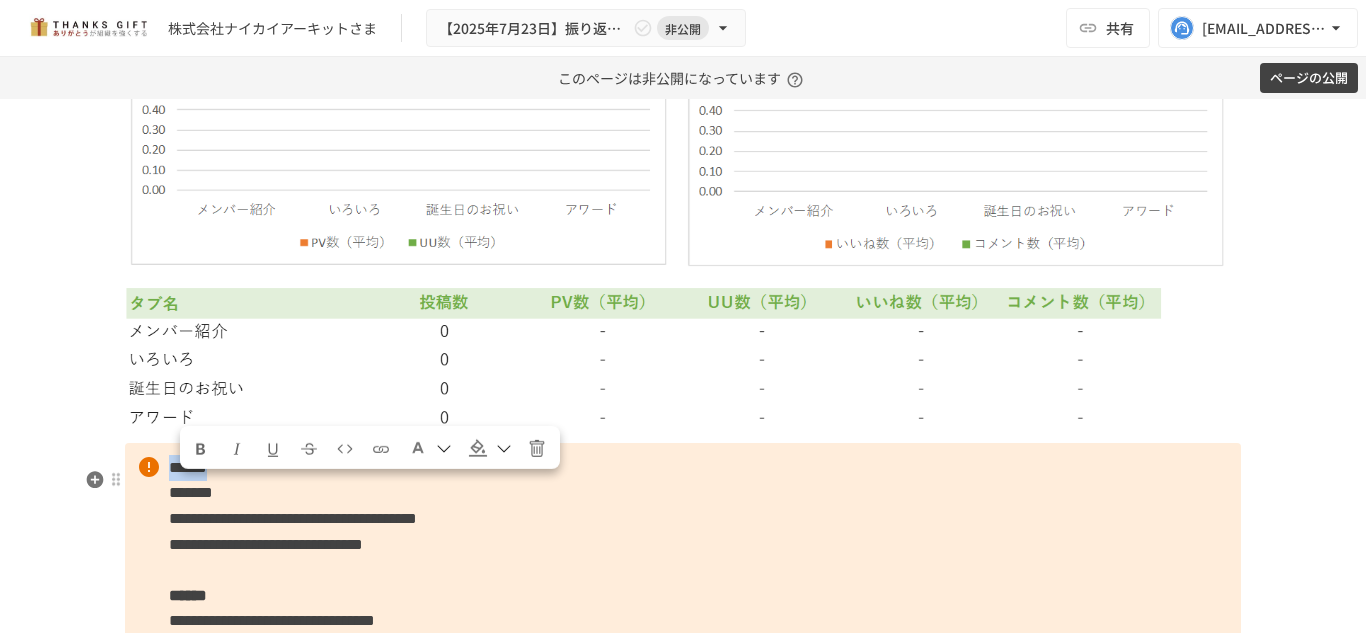 drag, startPoint x: 265, startPoint y: 486, endPoint x: 161, endPoint y: 481, distance: 104.120125 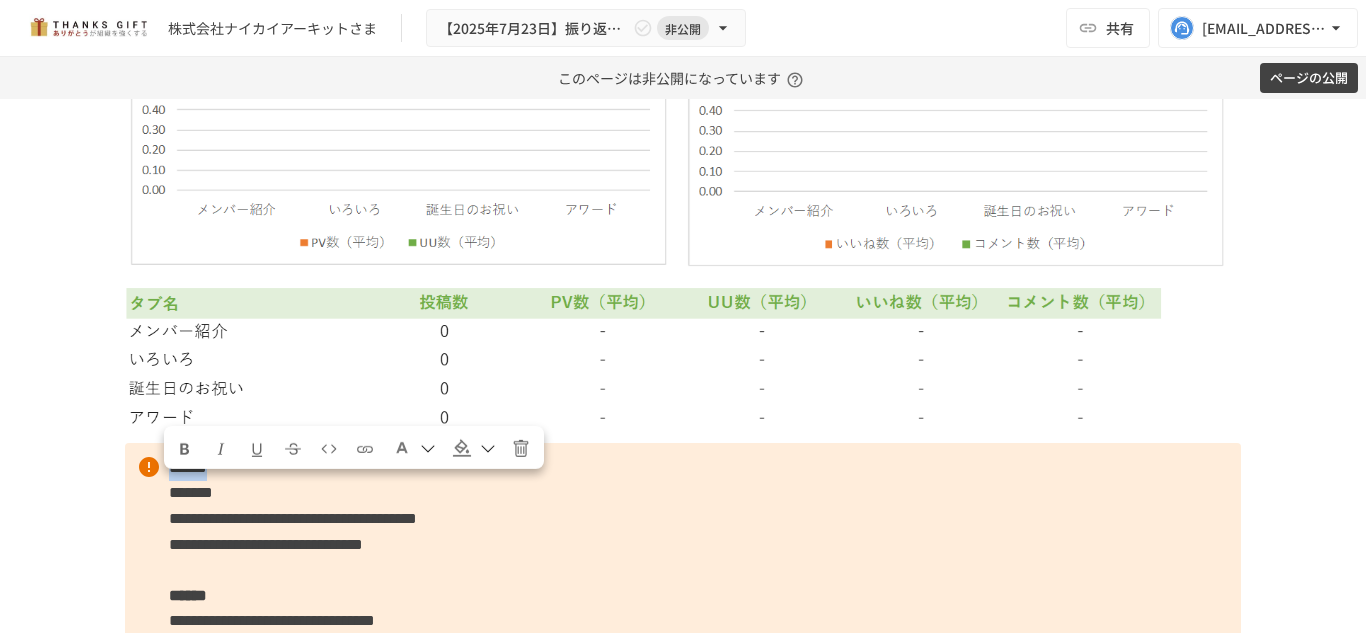 click at bounding box center [185, 449] 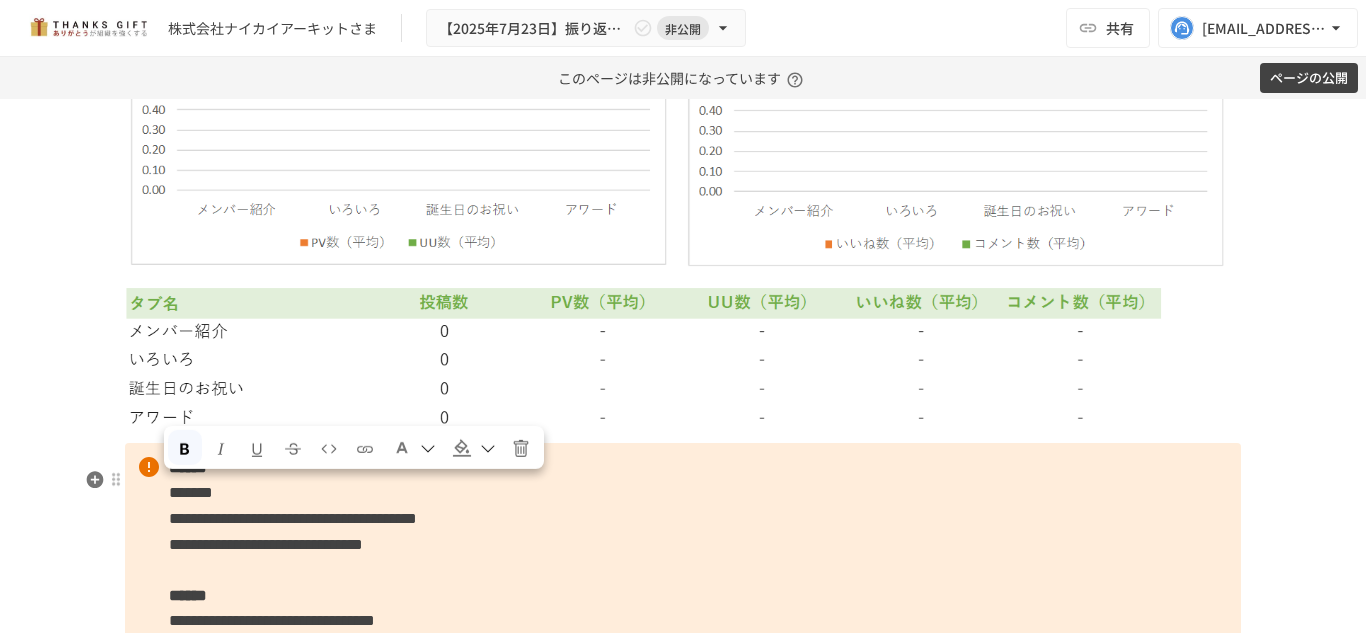 click on "**********" at bounding box center (683, 660) 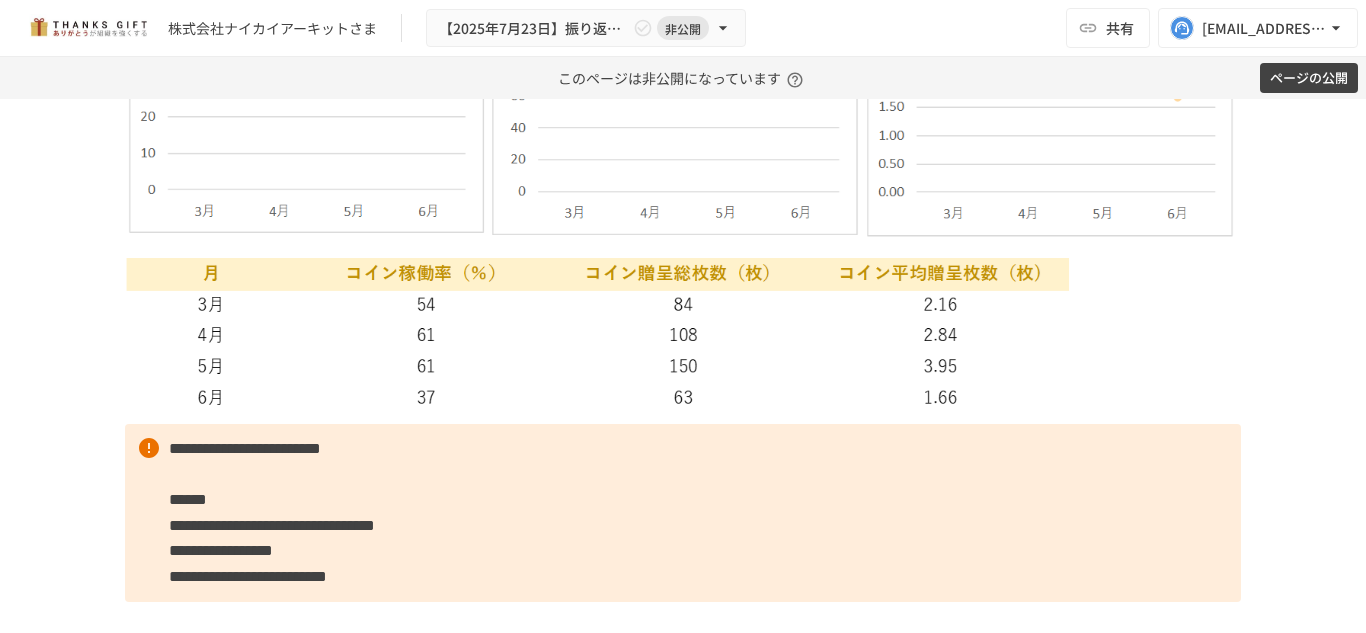 scroll, scrollTop: 4882, scrollLeft: 0, axis: vertical 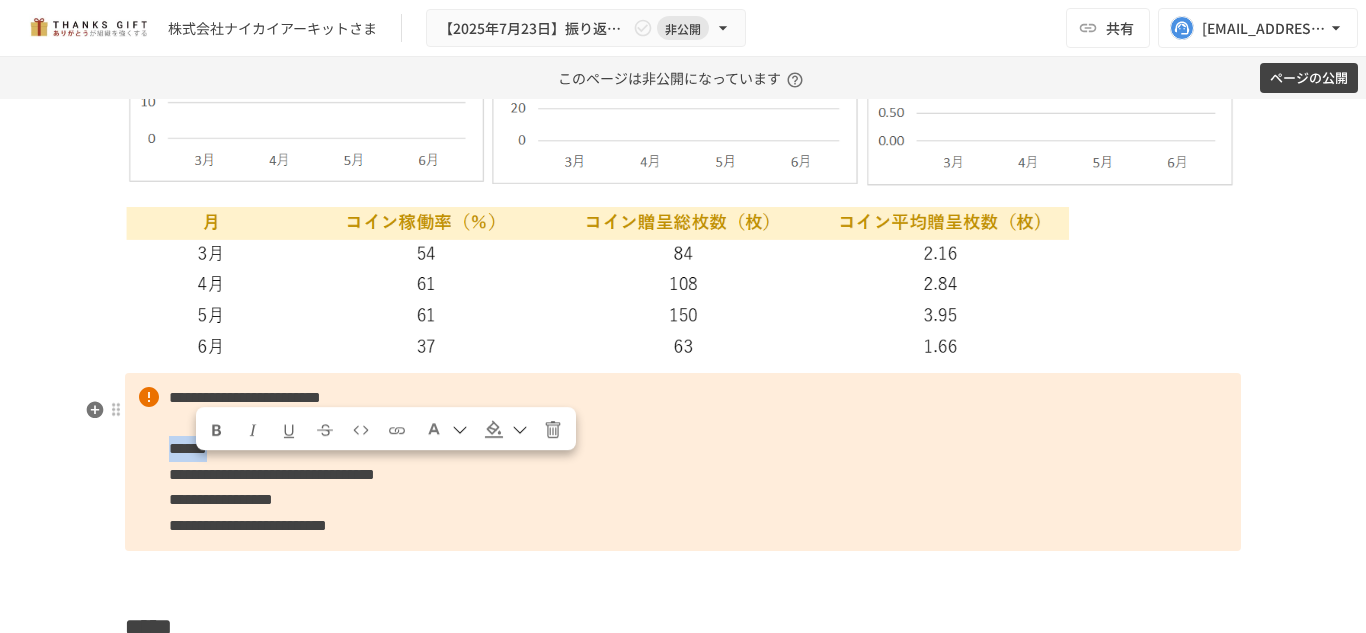 drag, startPoint x: 261, startPoint y: 470, endPoint x: 143, endPoint y: 478, distance: 118.270874 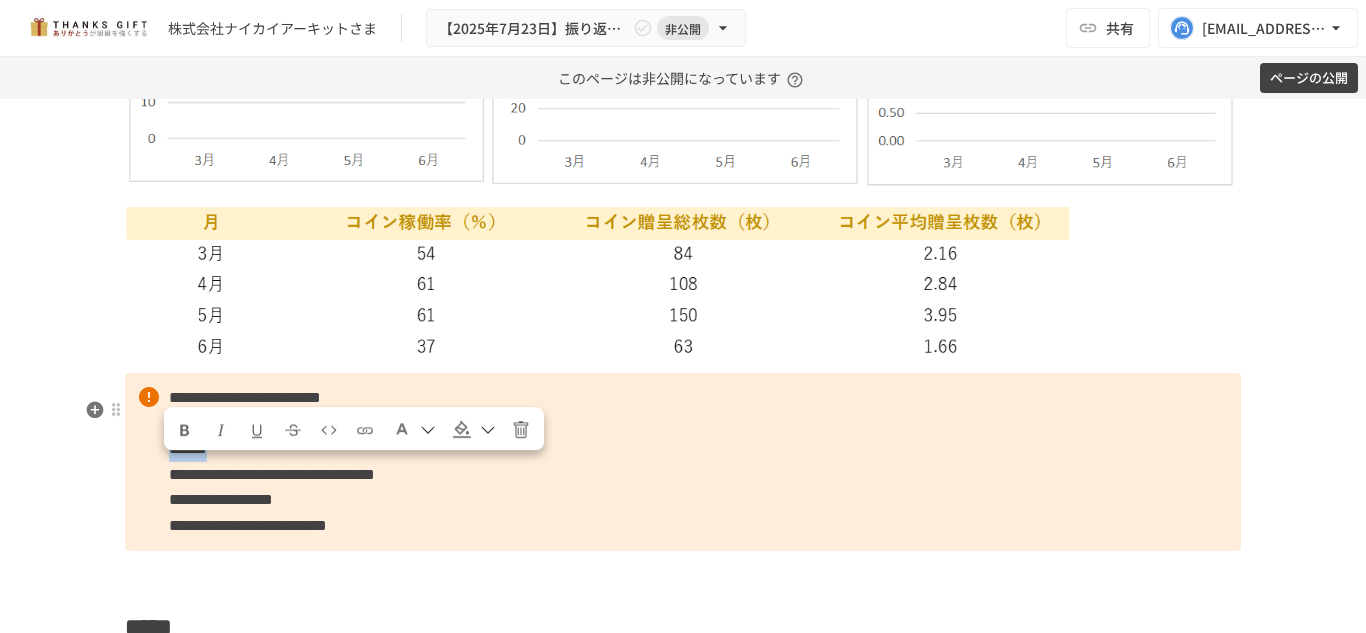 click at bounding box center [185, 430] 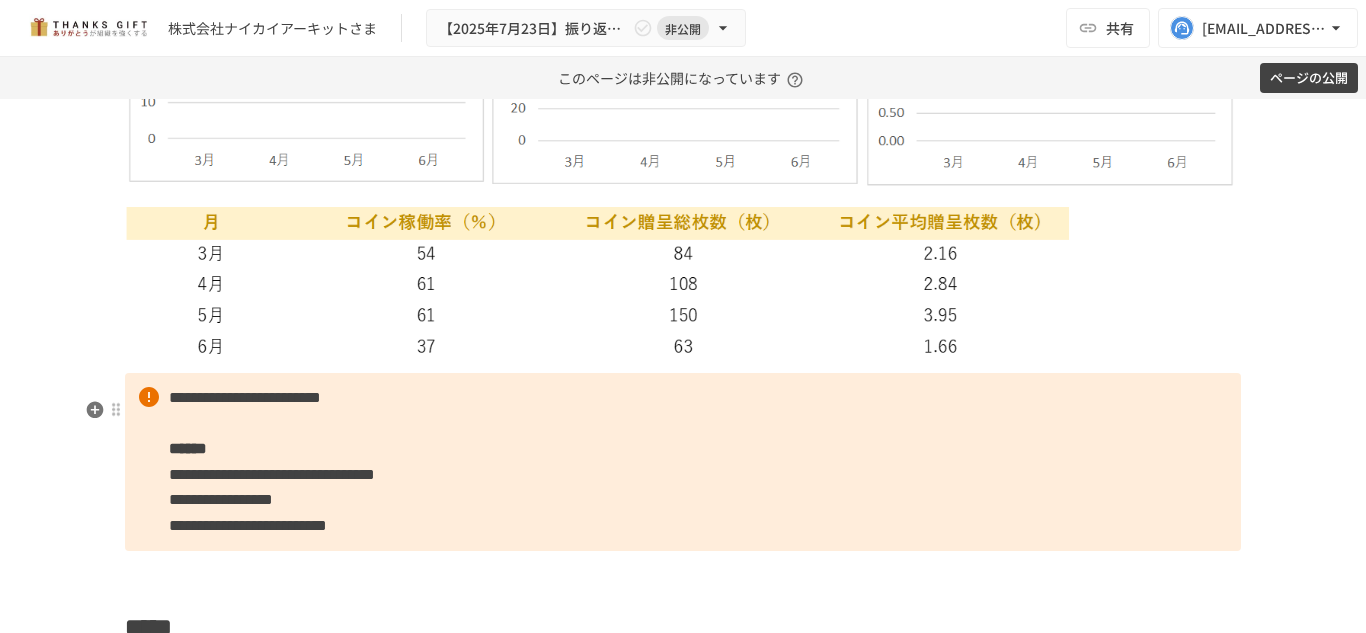 click on "**********" at bounding box center [272, 474] 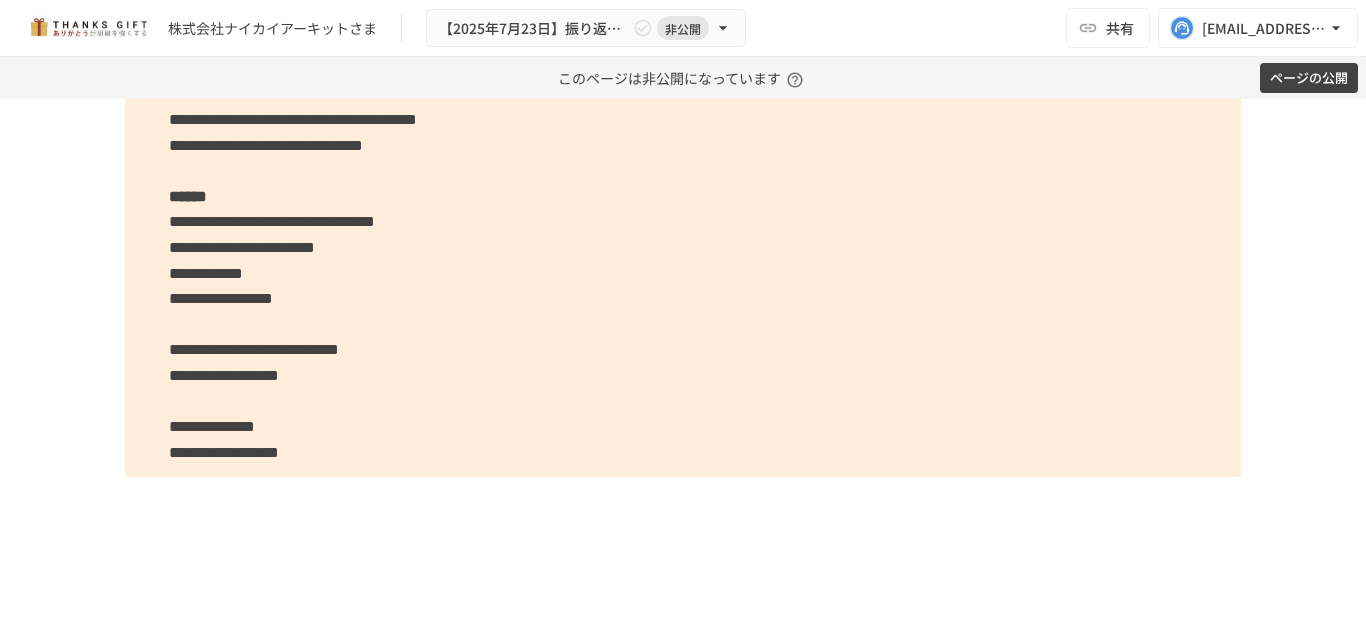 scroll, scrollTop: 7037, scrollLeft: 0, axis: vertical 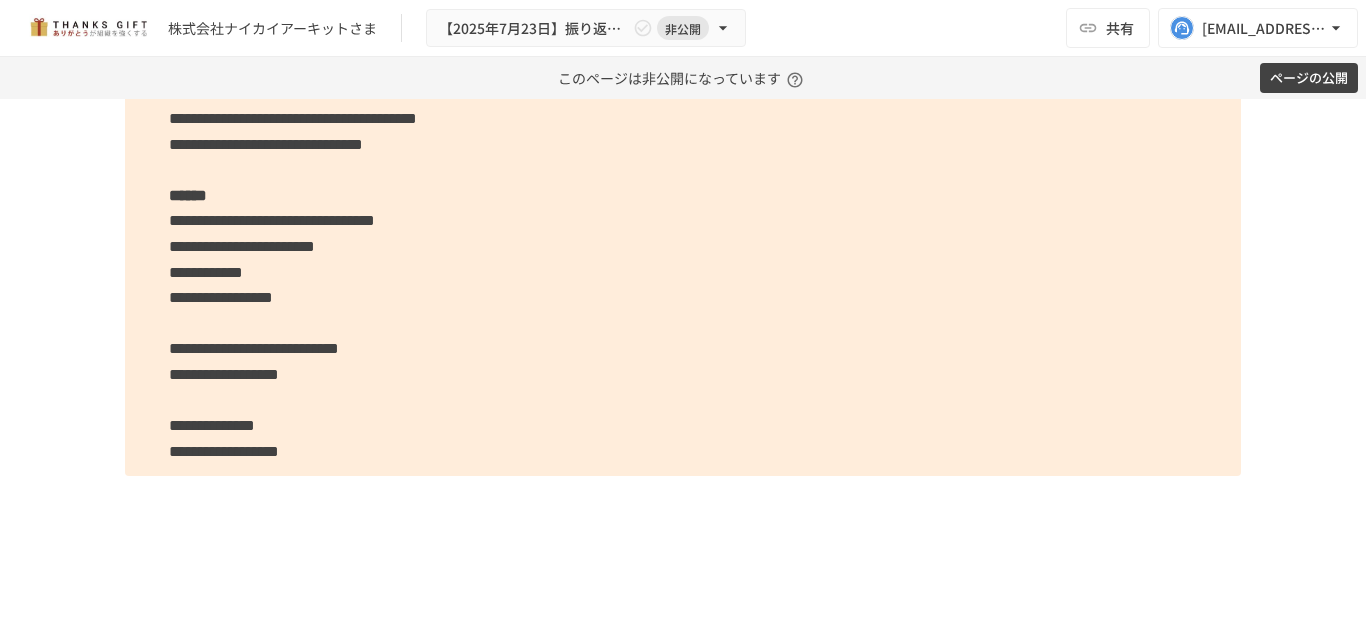 click on "**********" at bounding box center (683, 260) 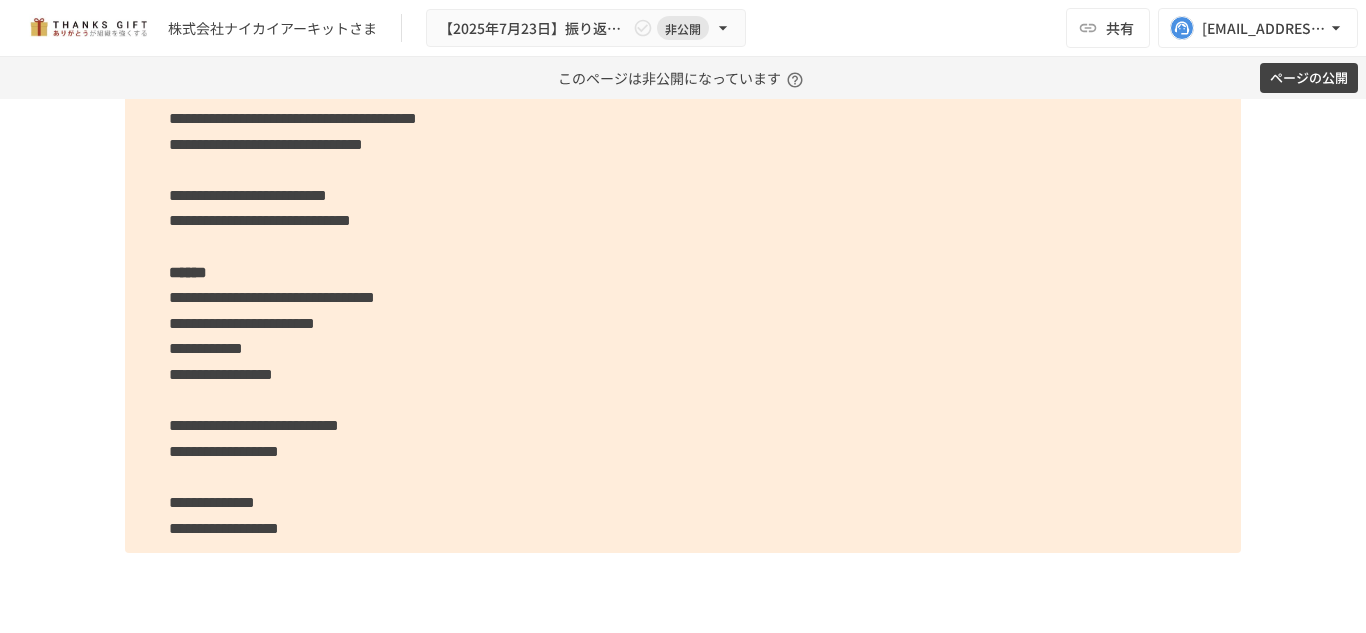 click on "**********" at bounding box center [260, 220] 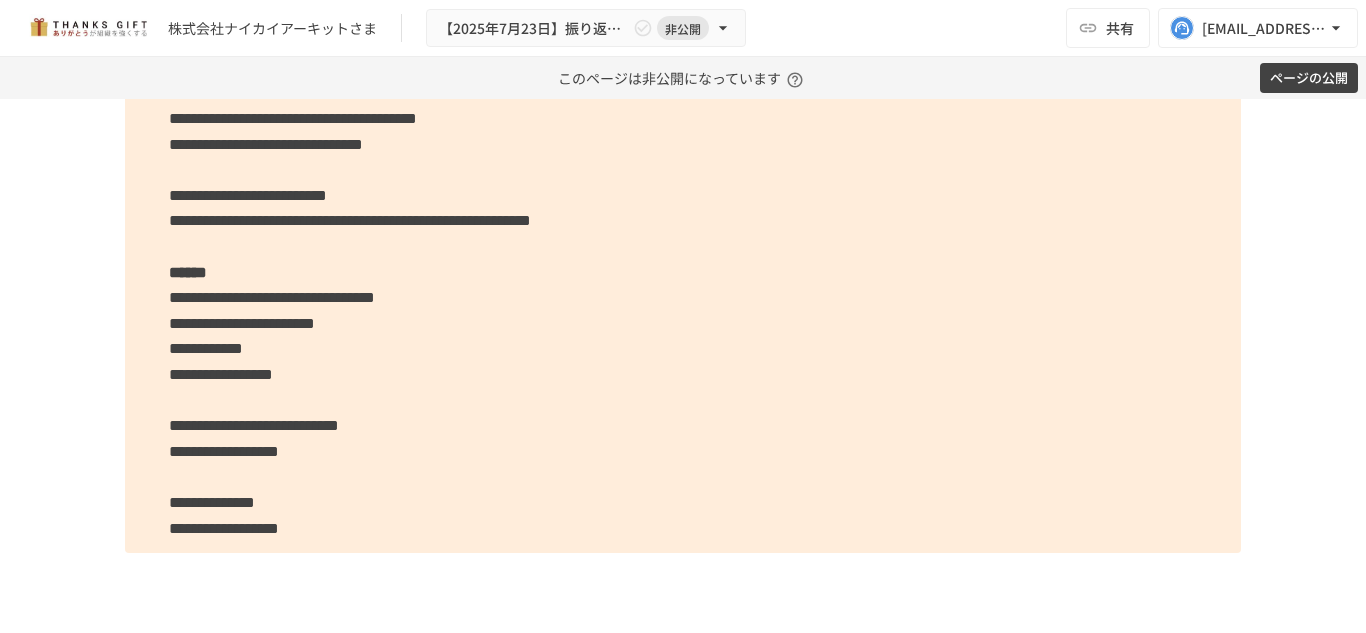 click on "**********" at bounding box center [683, 298] 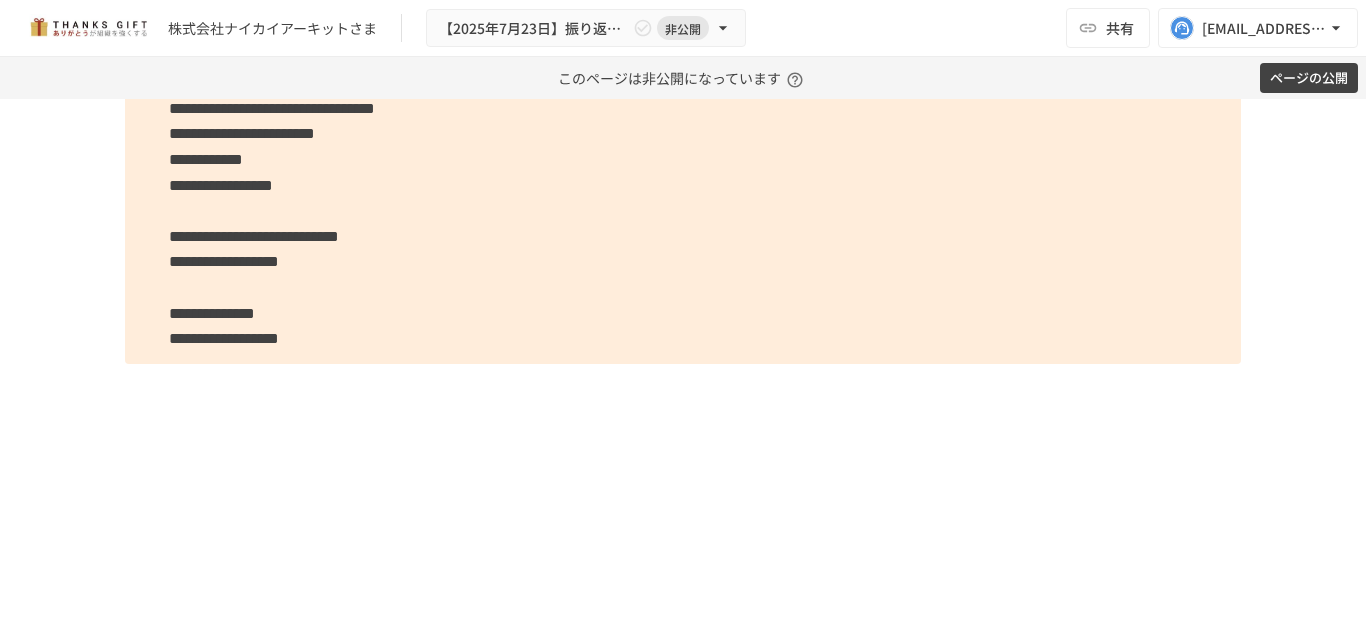 scroll, scrollTop: 7266, scrollLeft: 0, axis: vertical 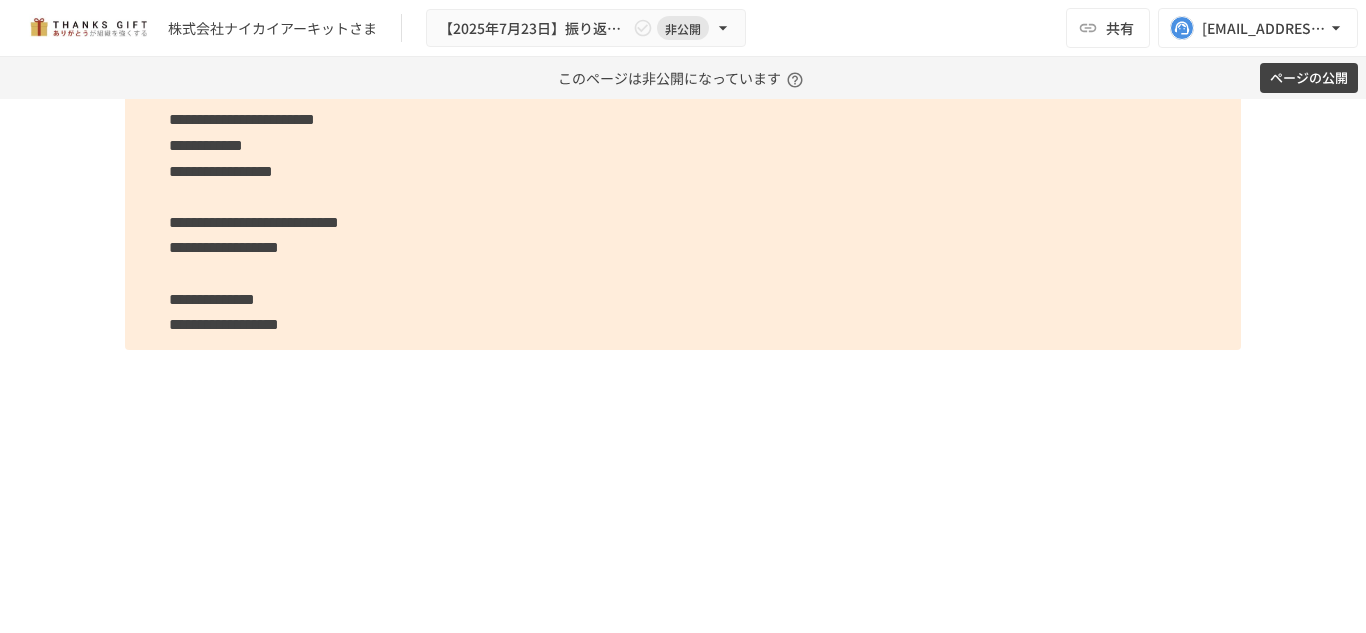 click on "**********" at bounding box center [683, -3214] 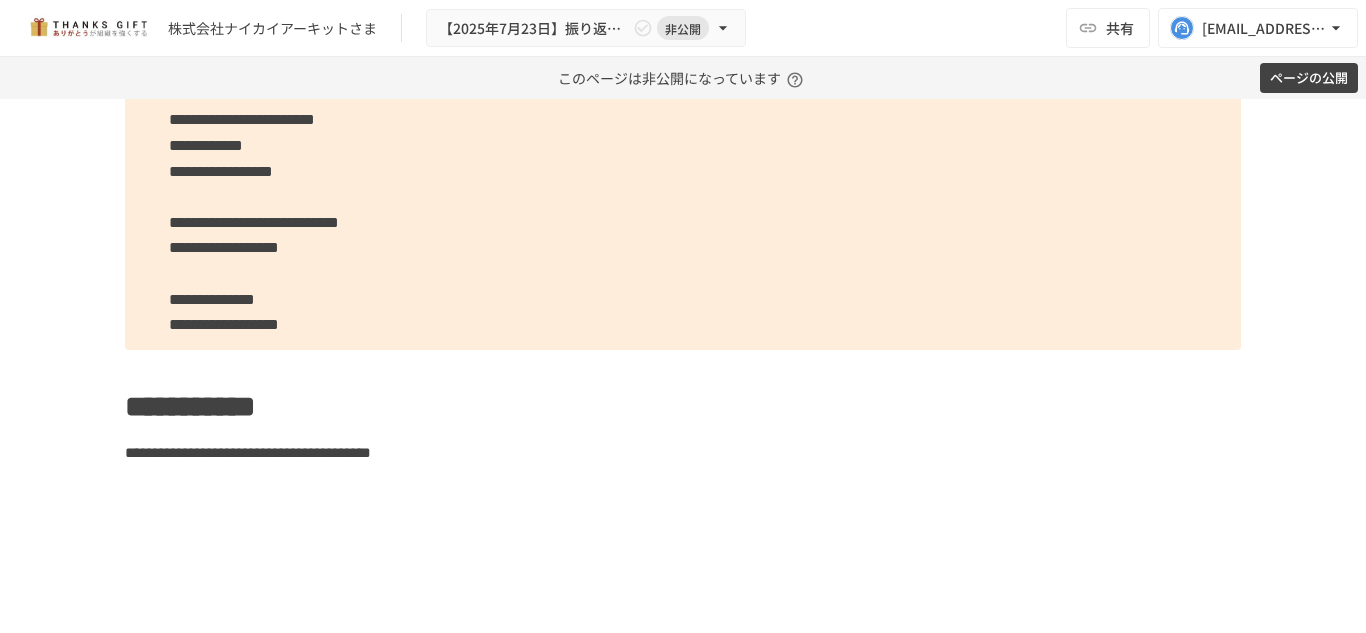 click on "**********" at bounding box center (683, 82) 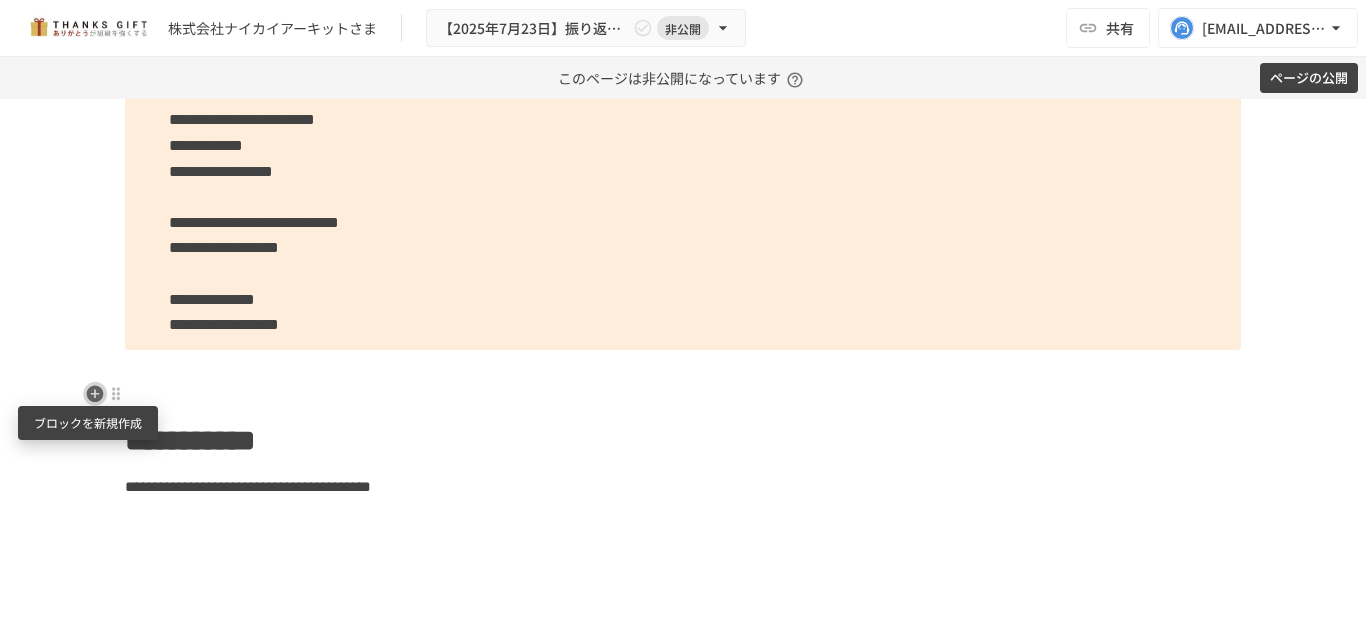 click 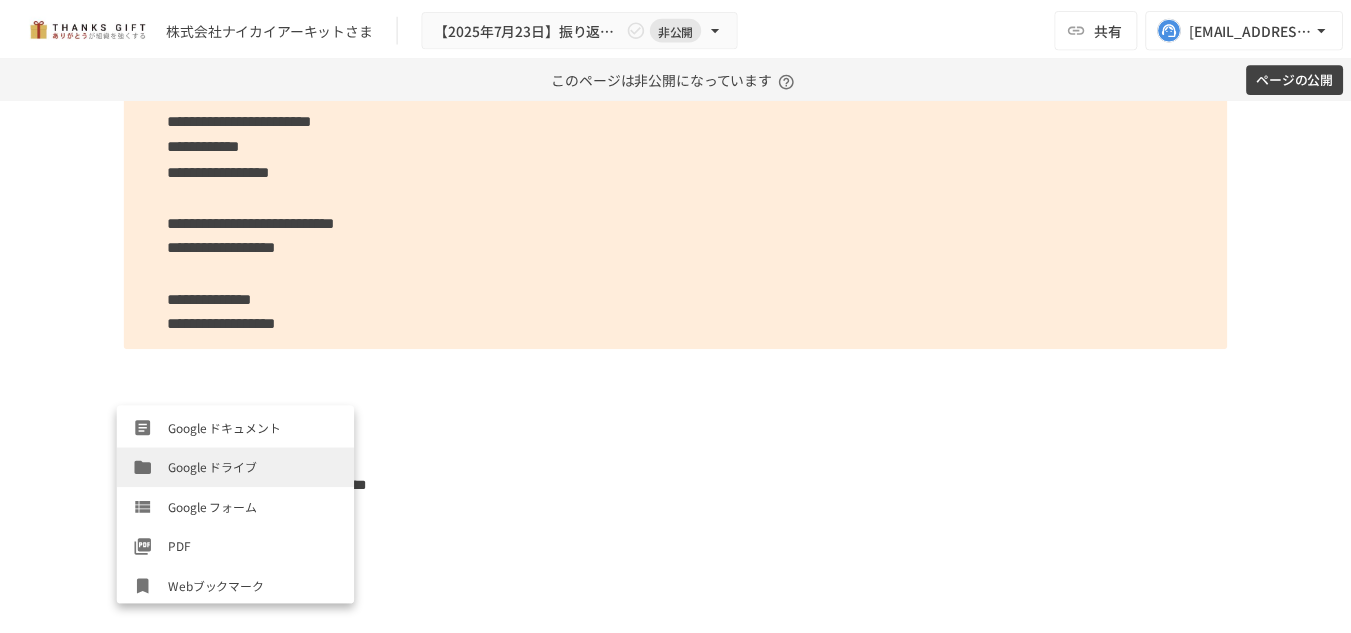 scroll, scrollTop: 680, scrollLeft: 0, axis: vertical 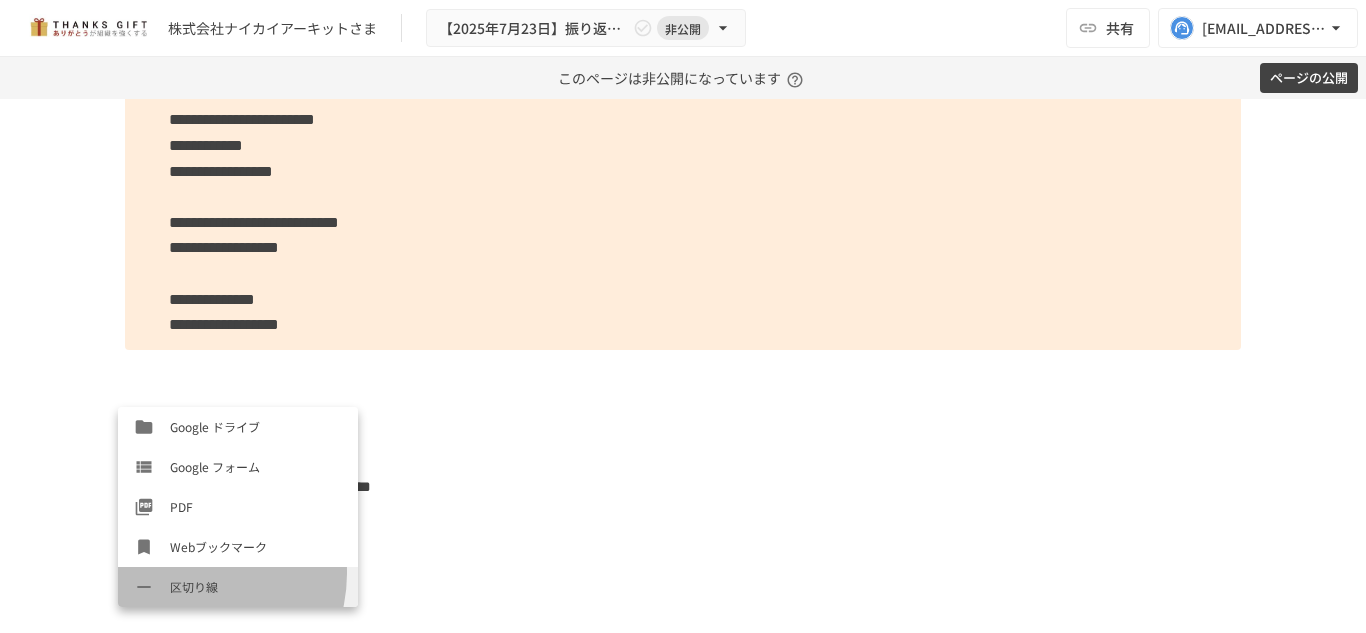 click on "区切り線" at bounding box center [238, 587] 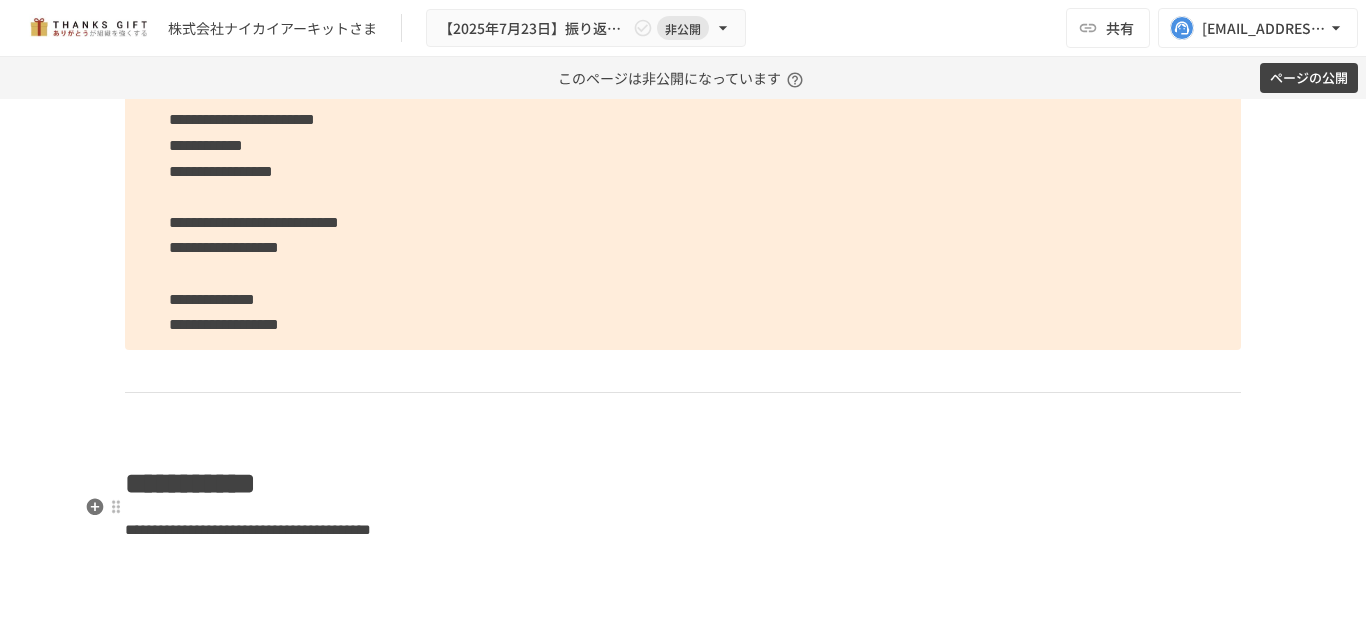 click on "**********" at bounding box center (683, -3288) 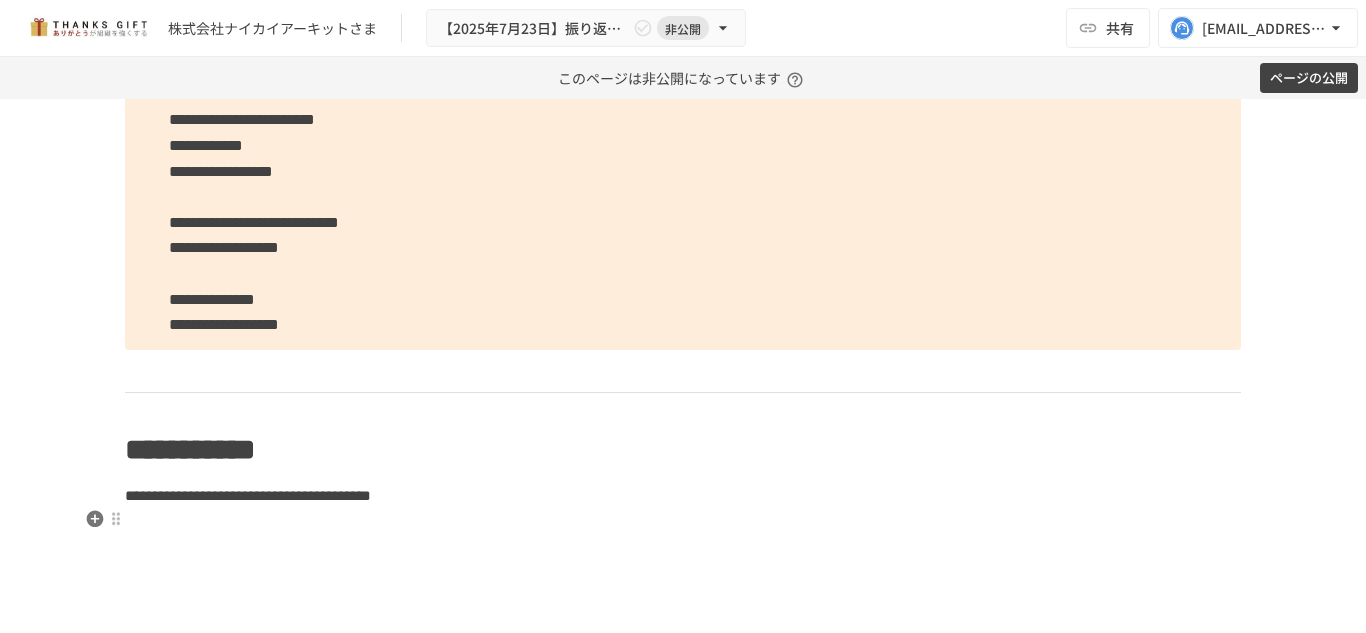 click on "**********" at bounding box center [683, 496] 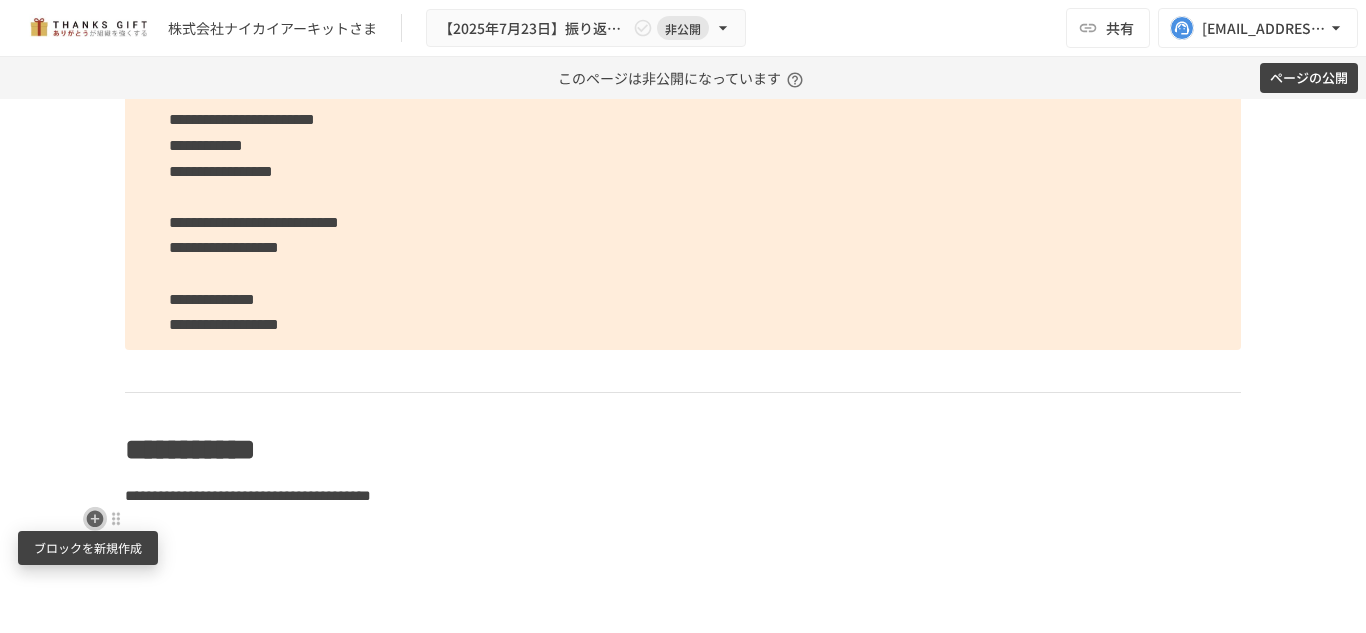 click at bounding box center (95, 519) 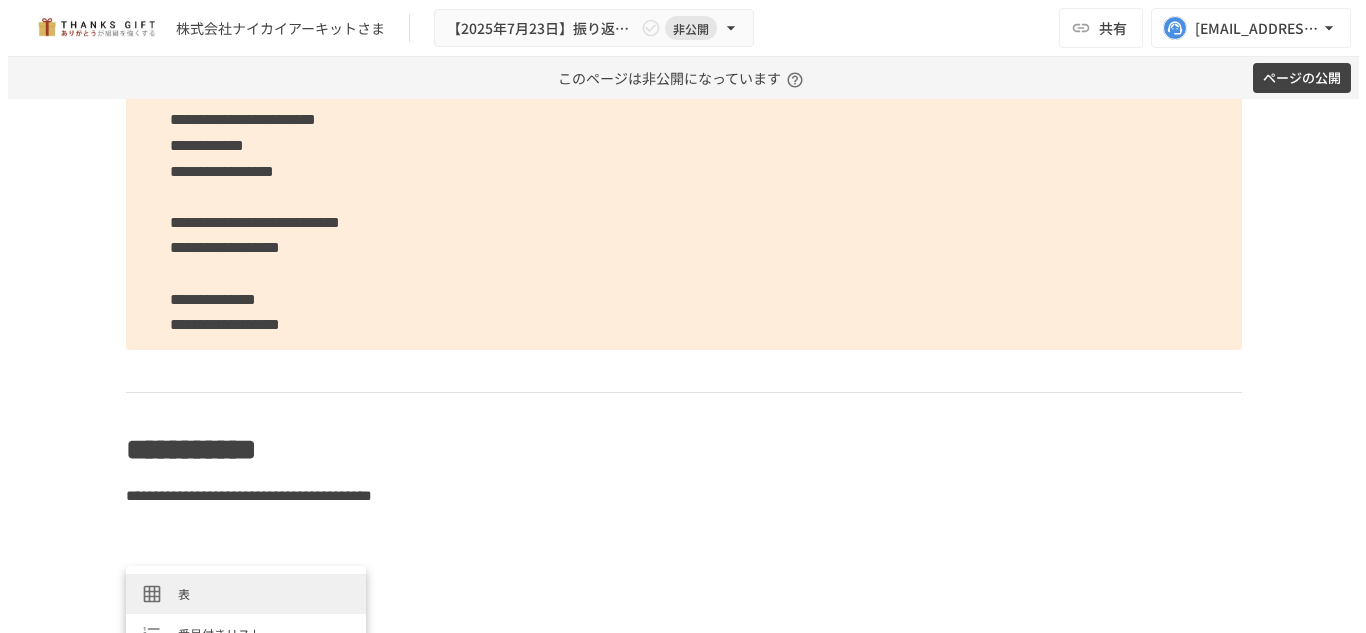 scroll, scrollTop: 153, scrollLeft: 0, axis: vertical 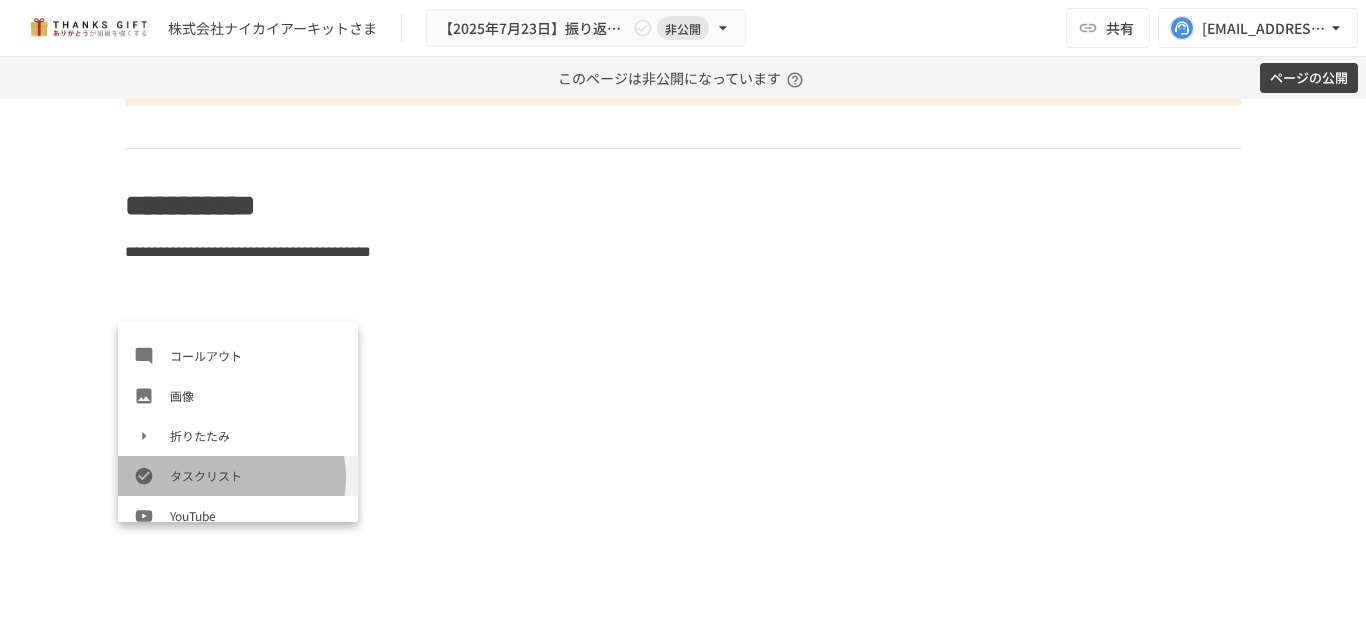 click on "タスクリスト" at bounding box center [256, 475] 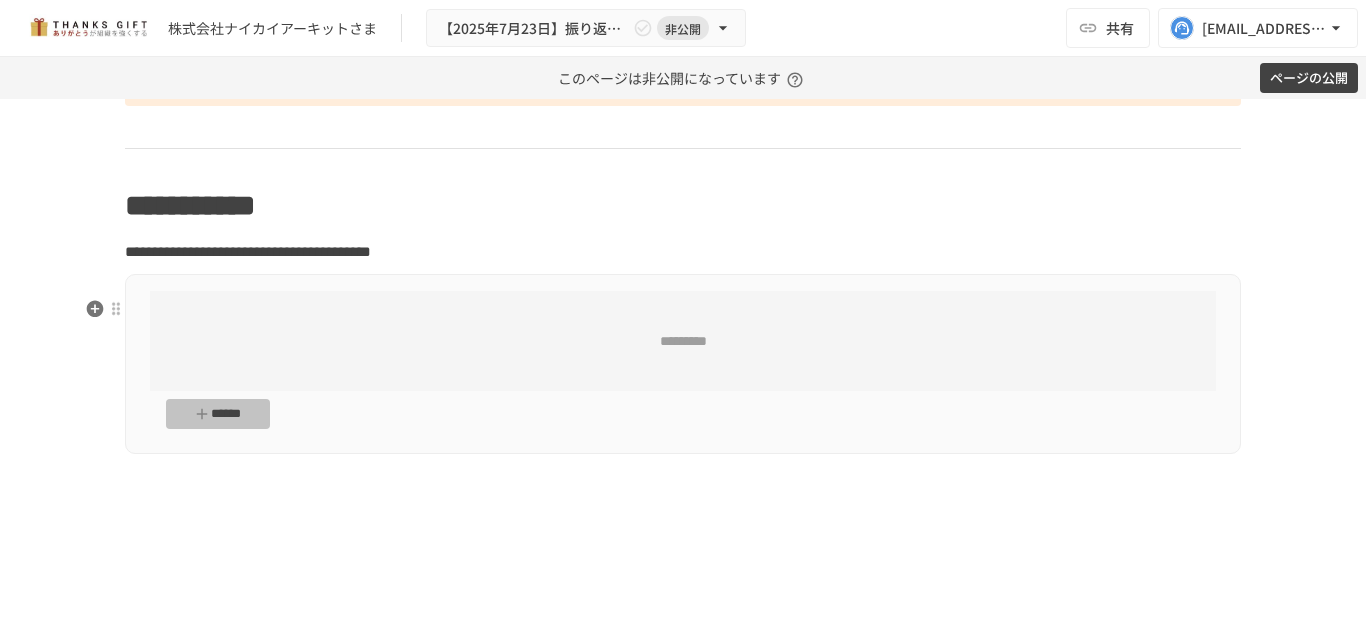 click on "******" at bounding box center (218, 414) 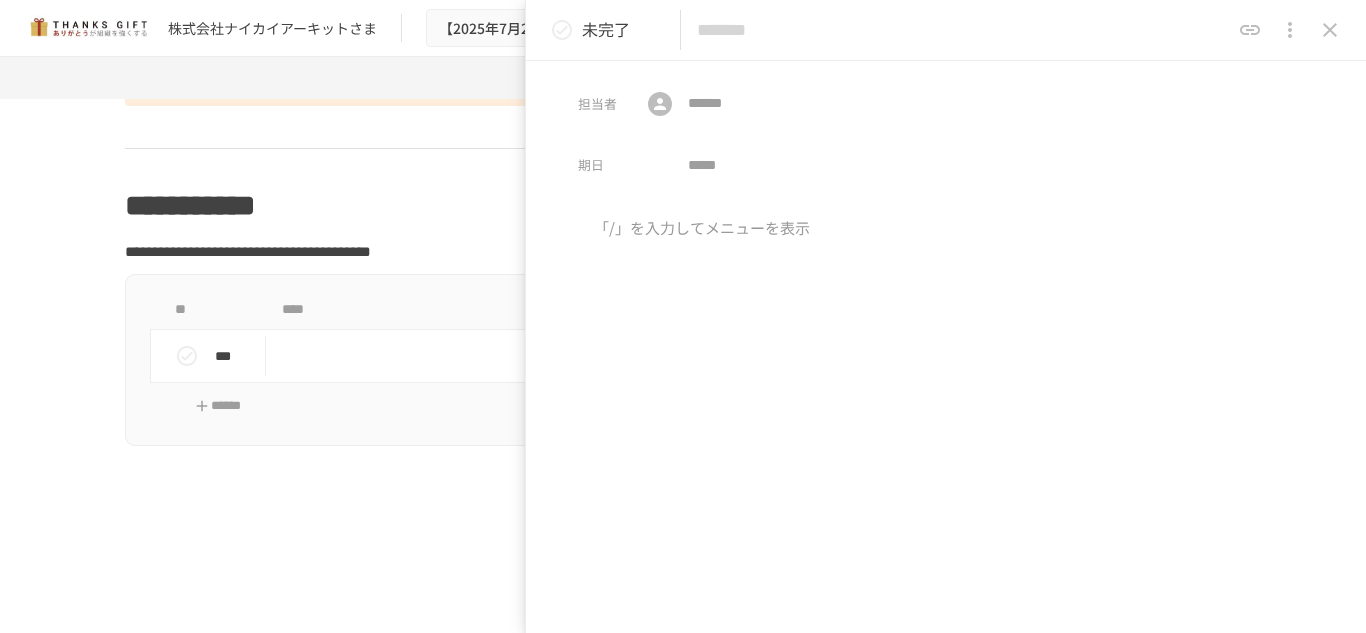 click at bounding box center (963, 30) 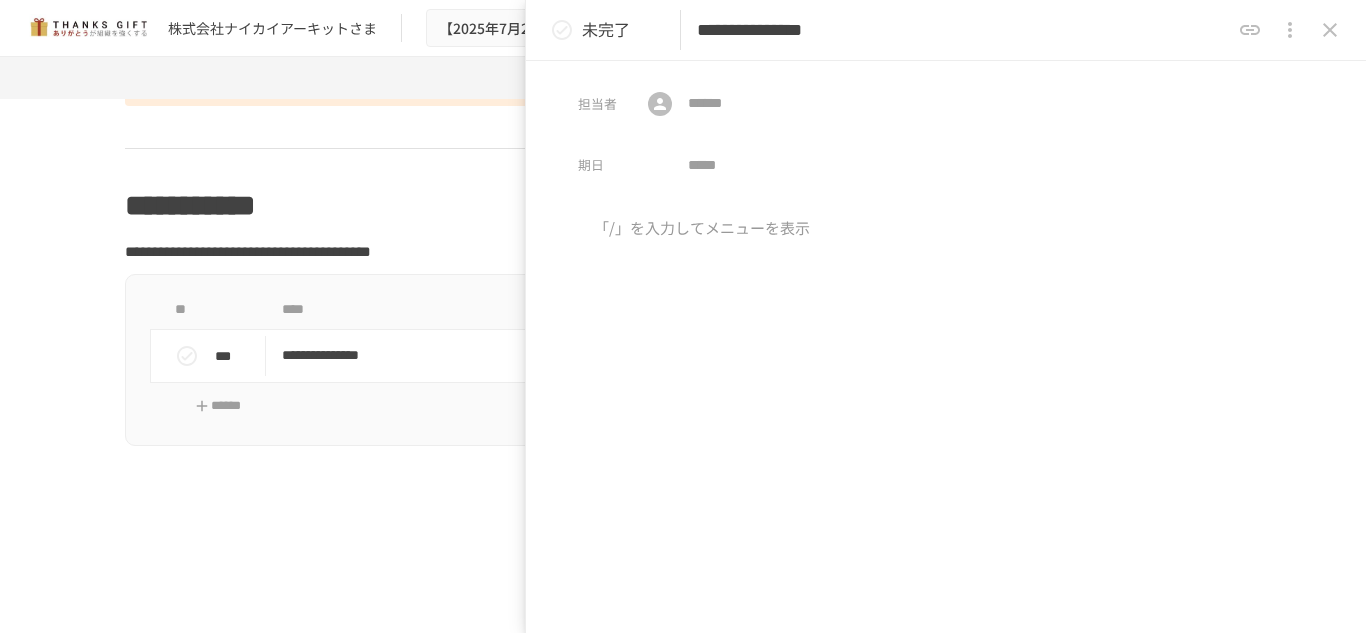 type on "**********" 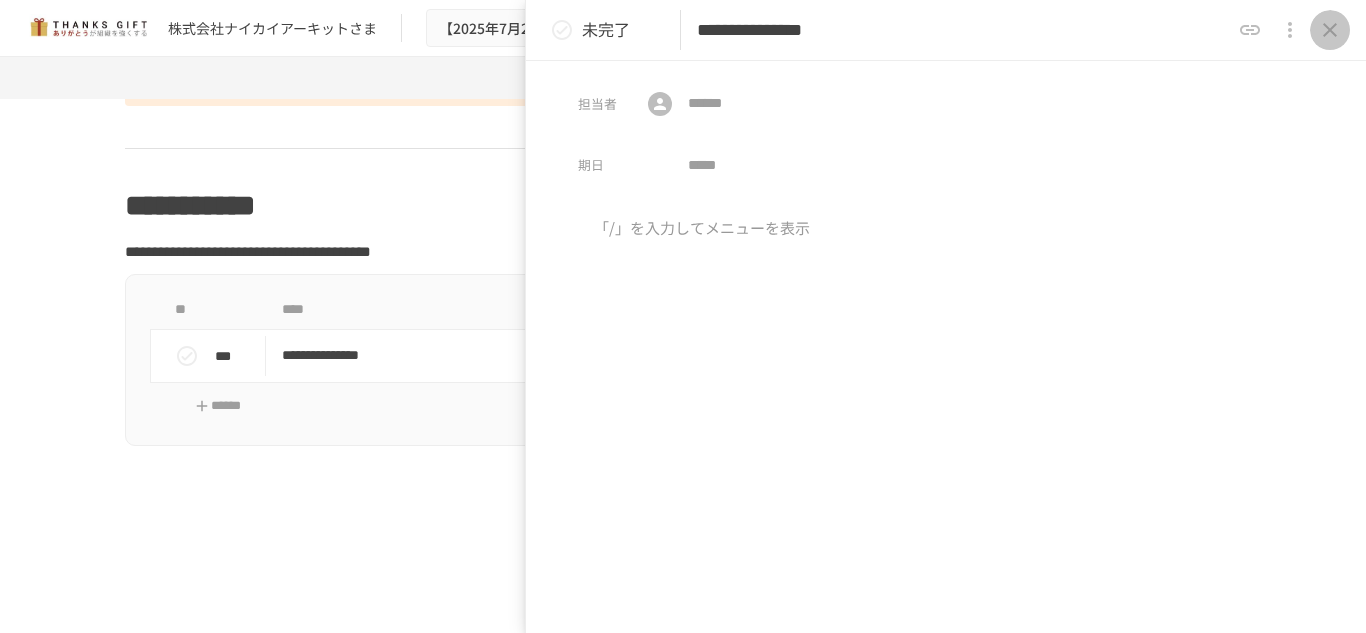 click 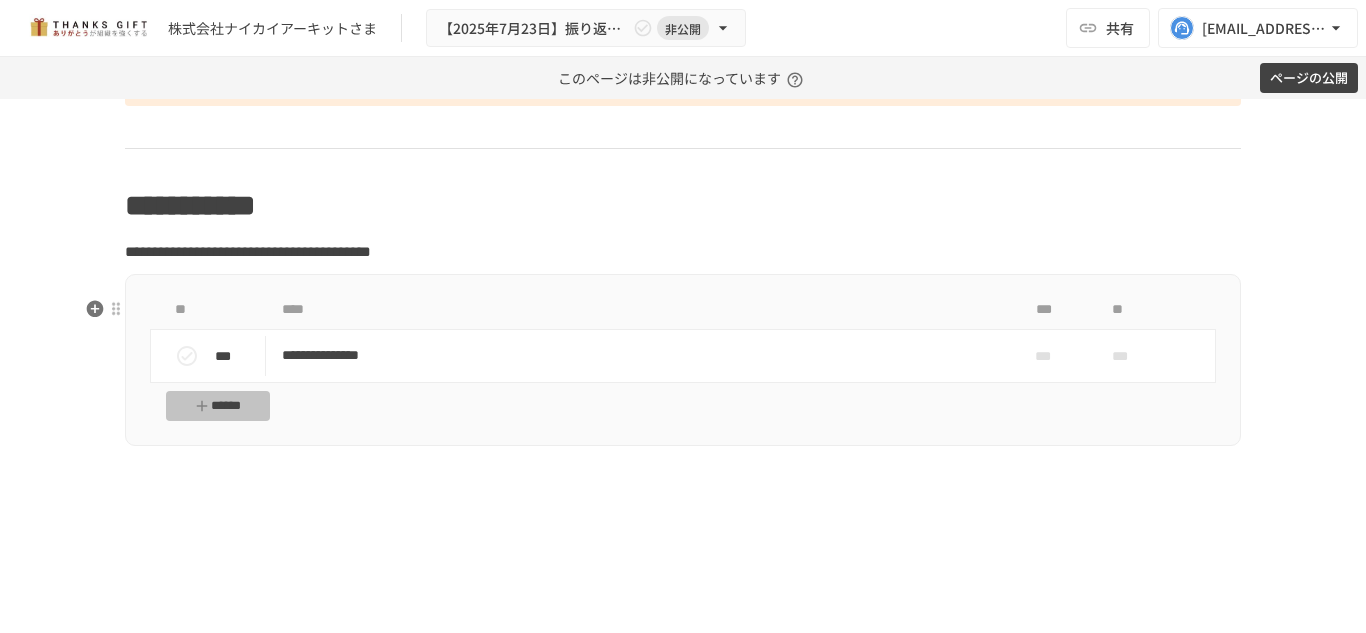 click on "******" at bounding box center (218, 406) 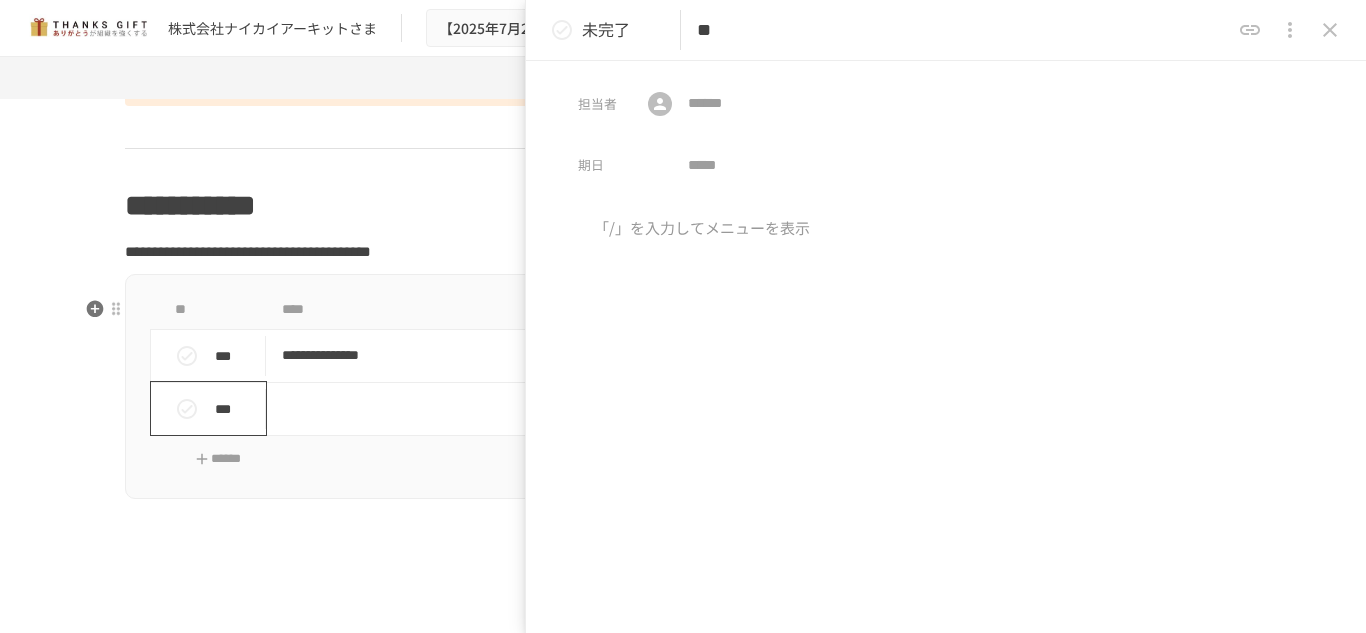 type on "*" 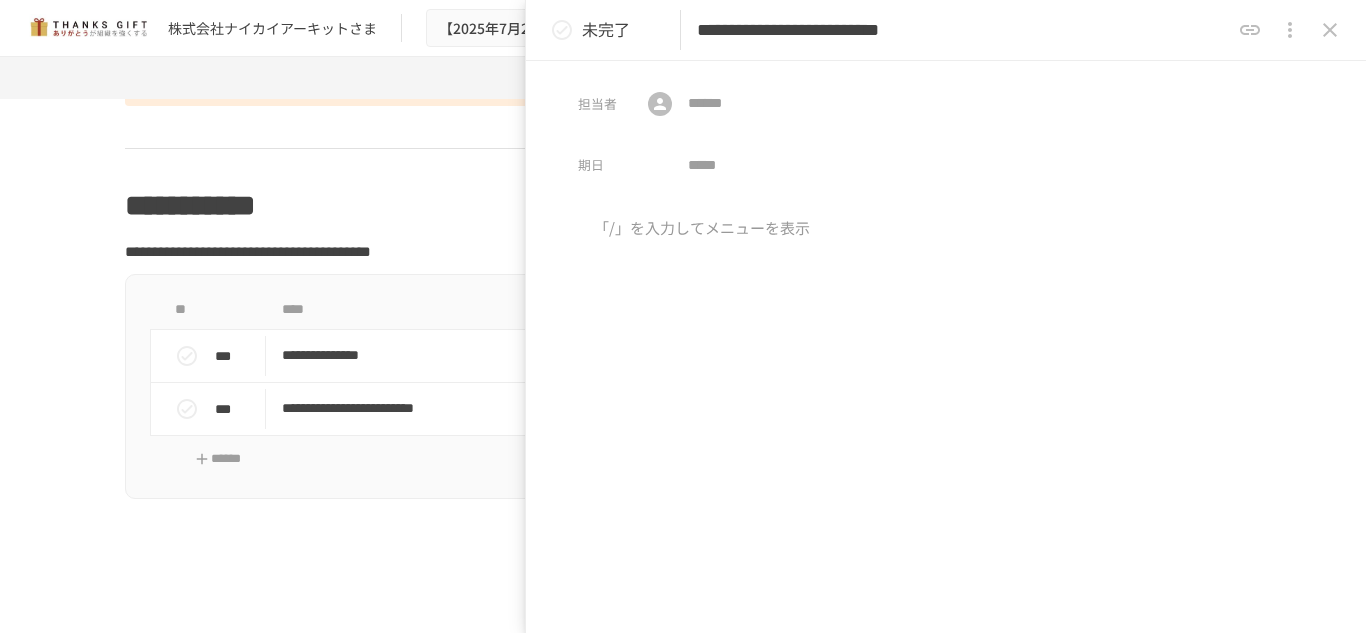 type on "**********" 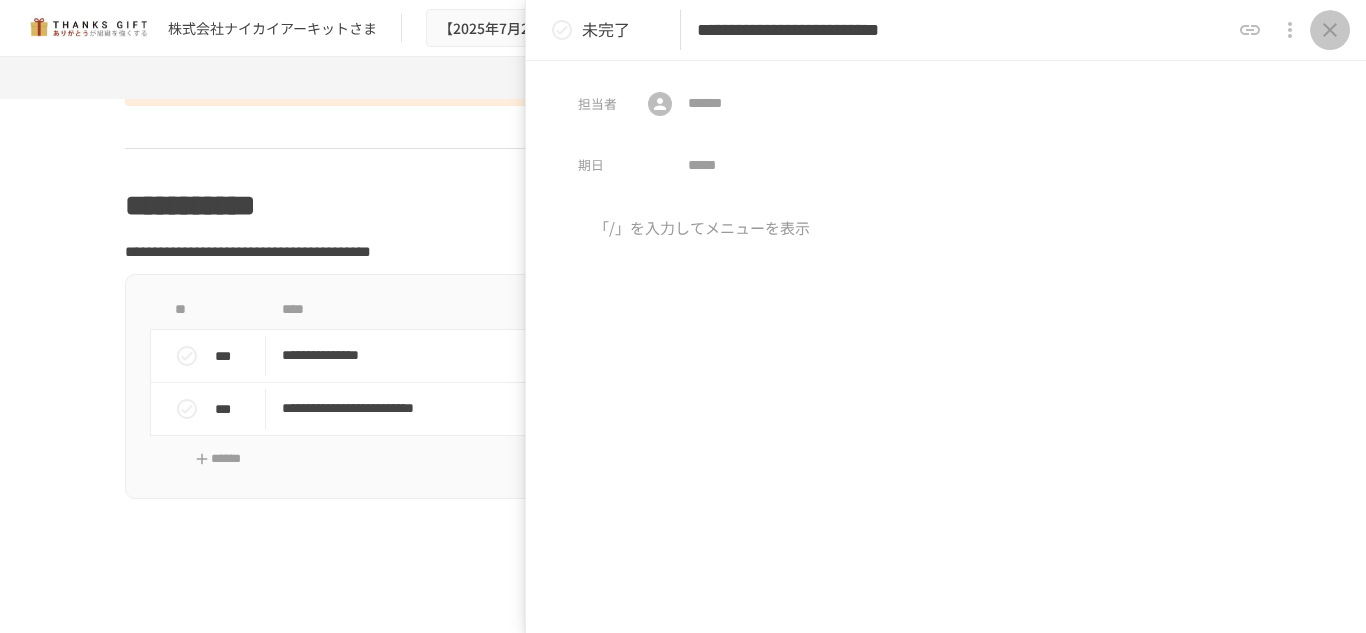 click at bounding box center [1330, 30] 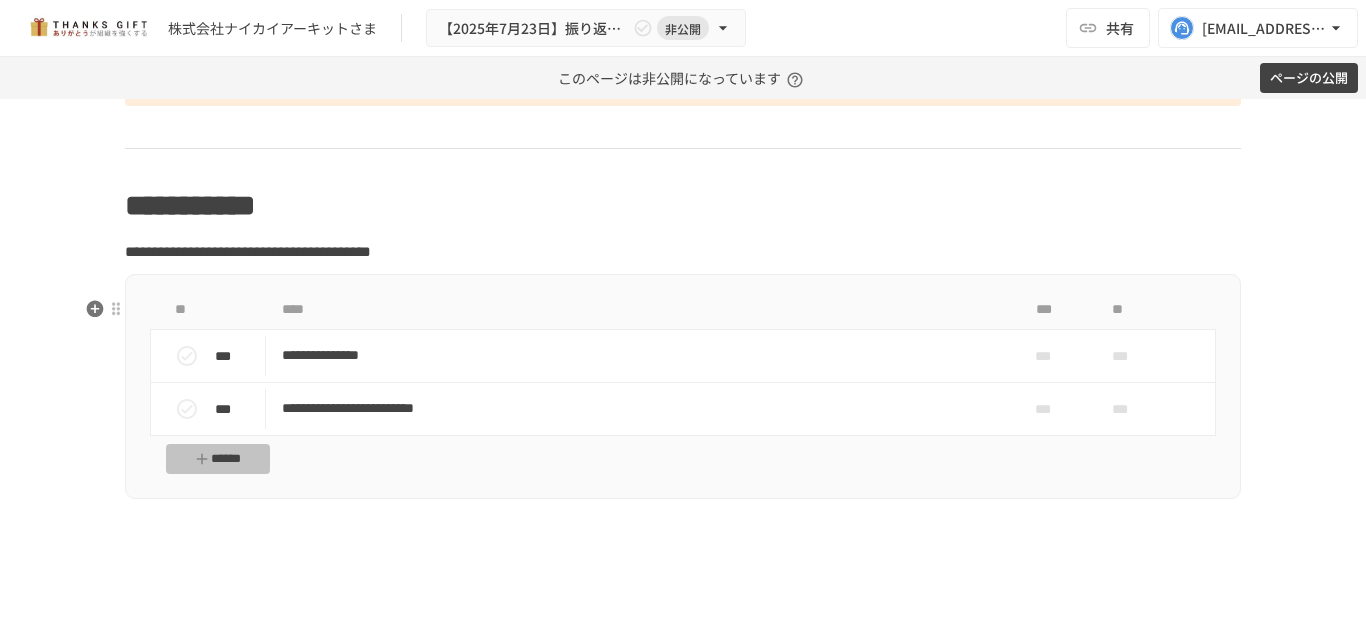 click on "******" at bounding box center [218, 459] 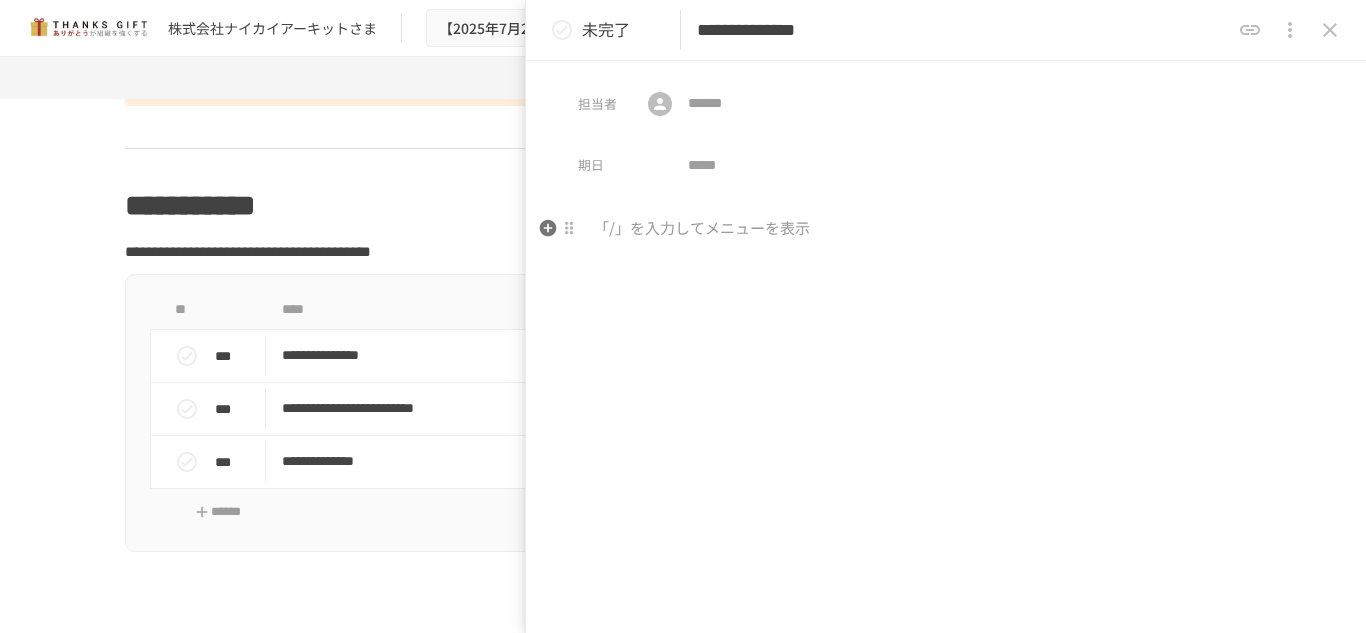 type on "**********" 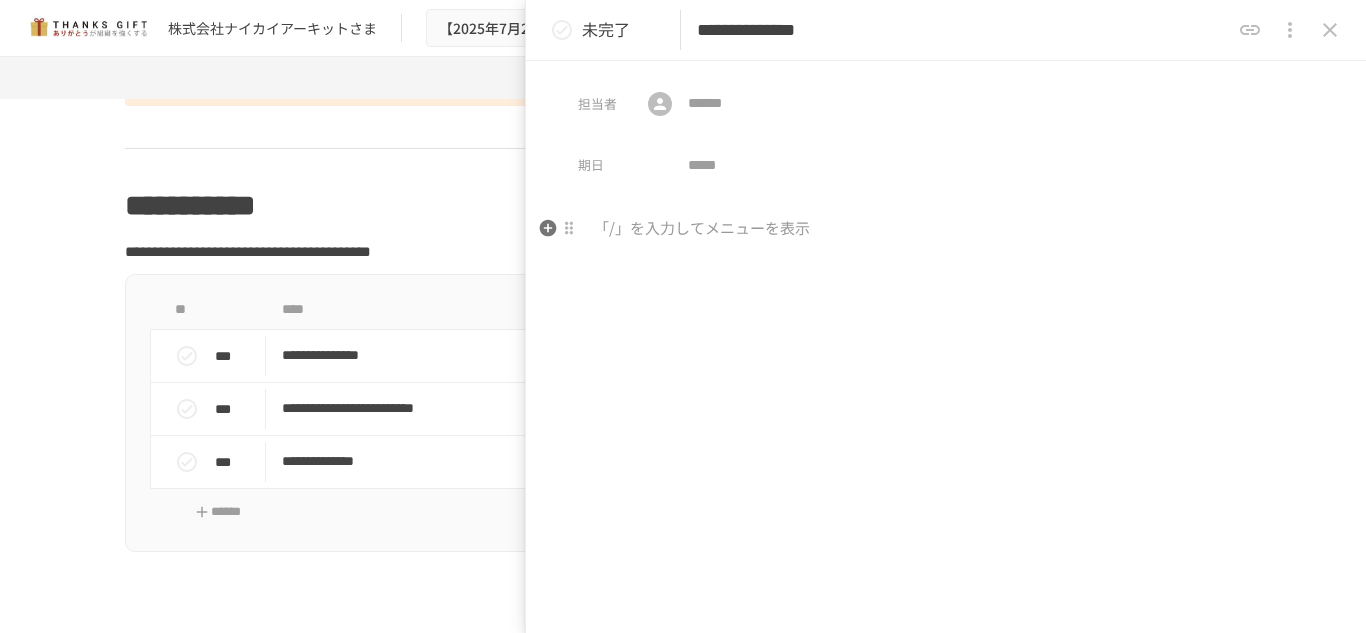 type 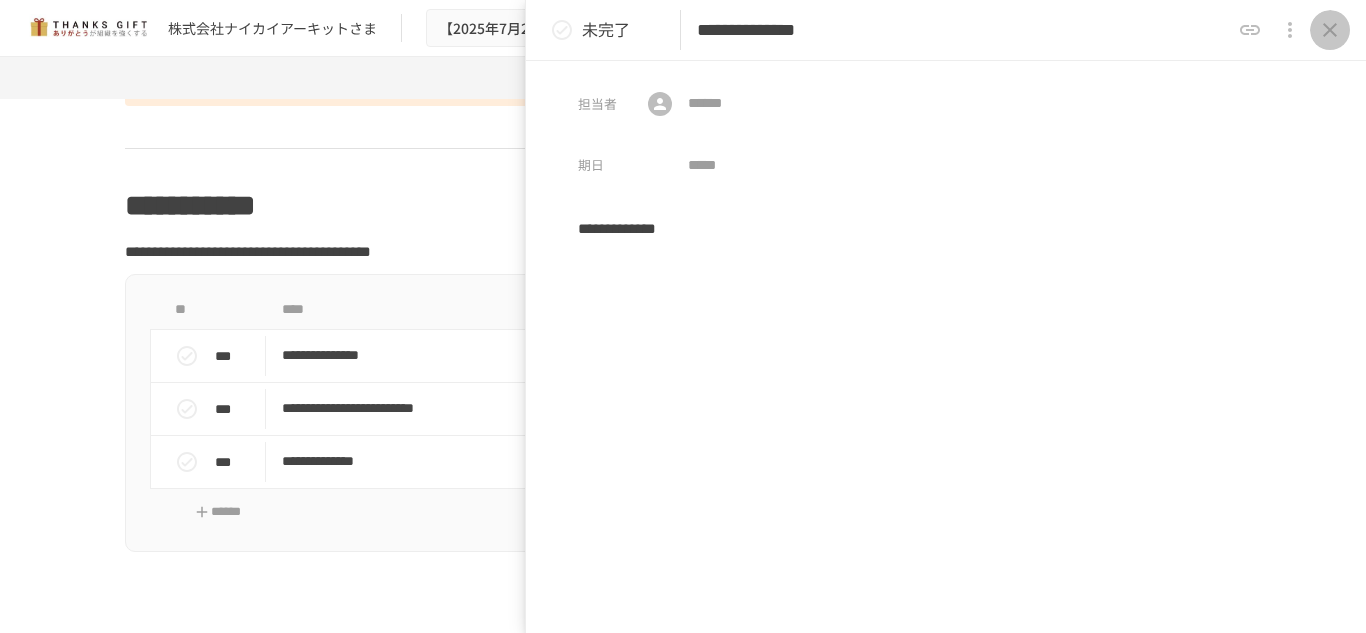 click 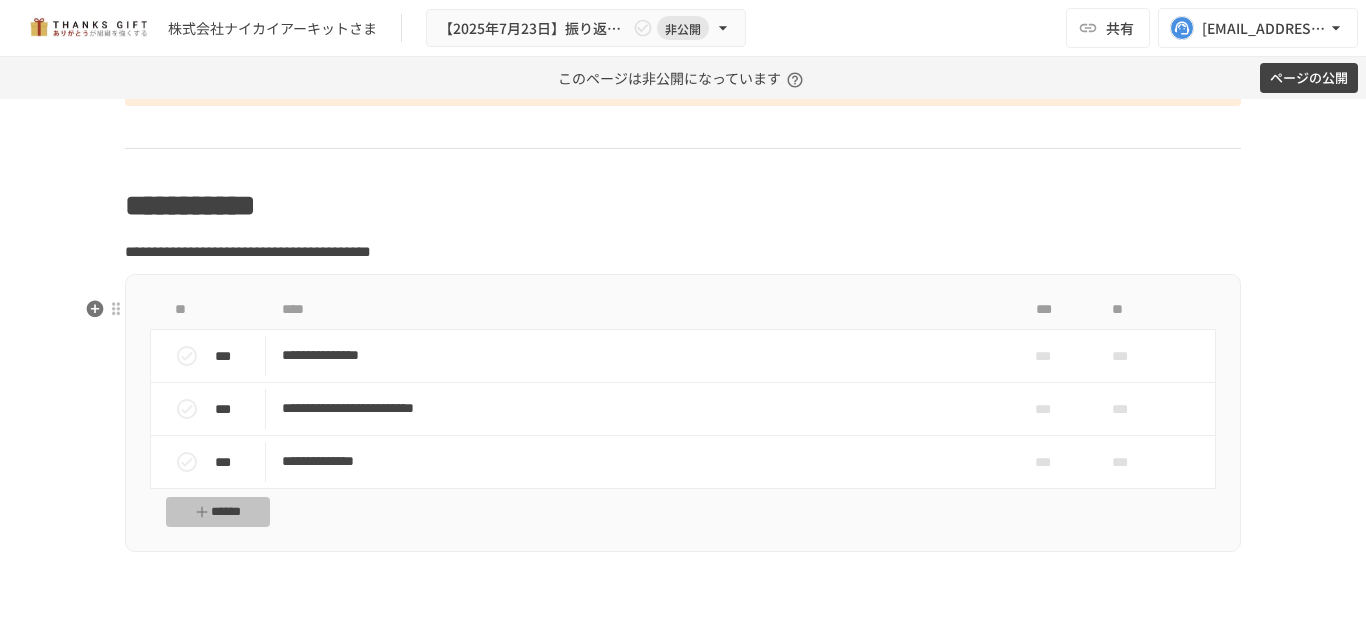 click on "******" at bounding box center [218, 512] 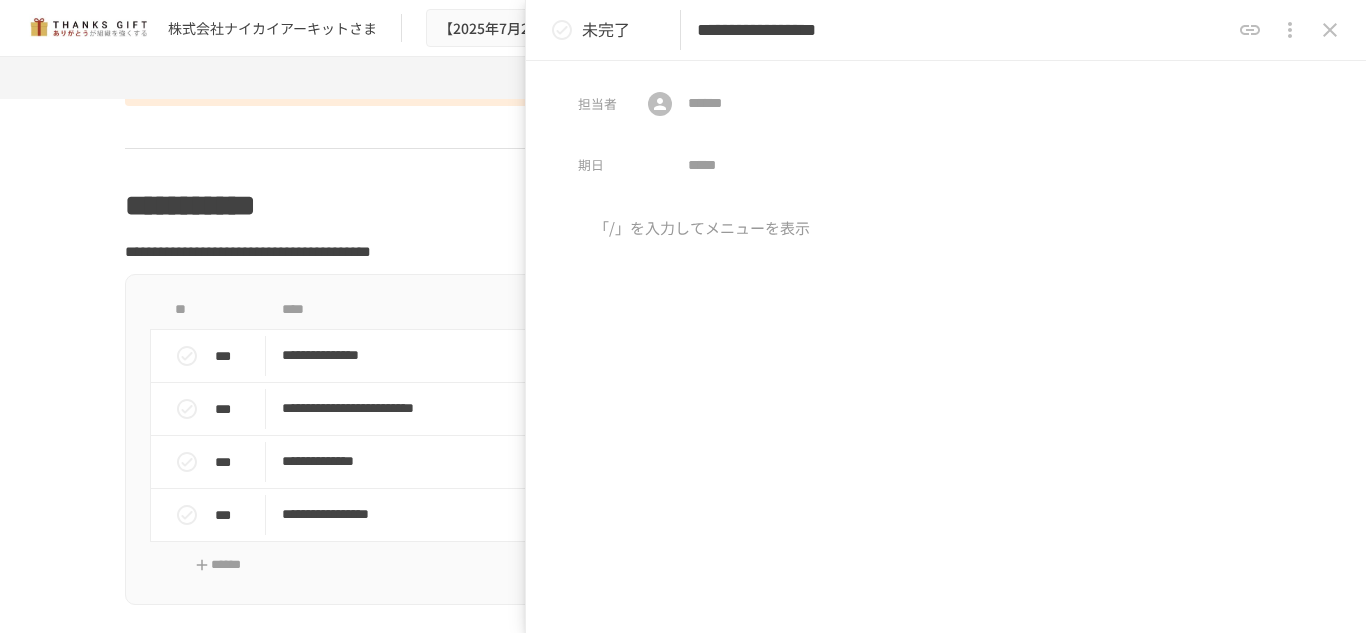 type on "**********" 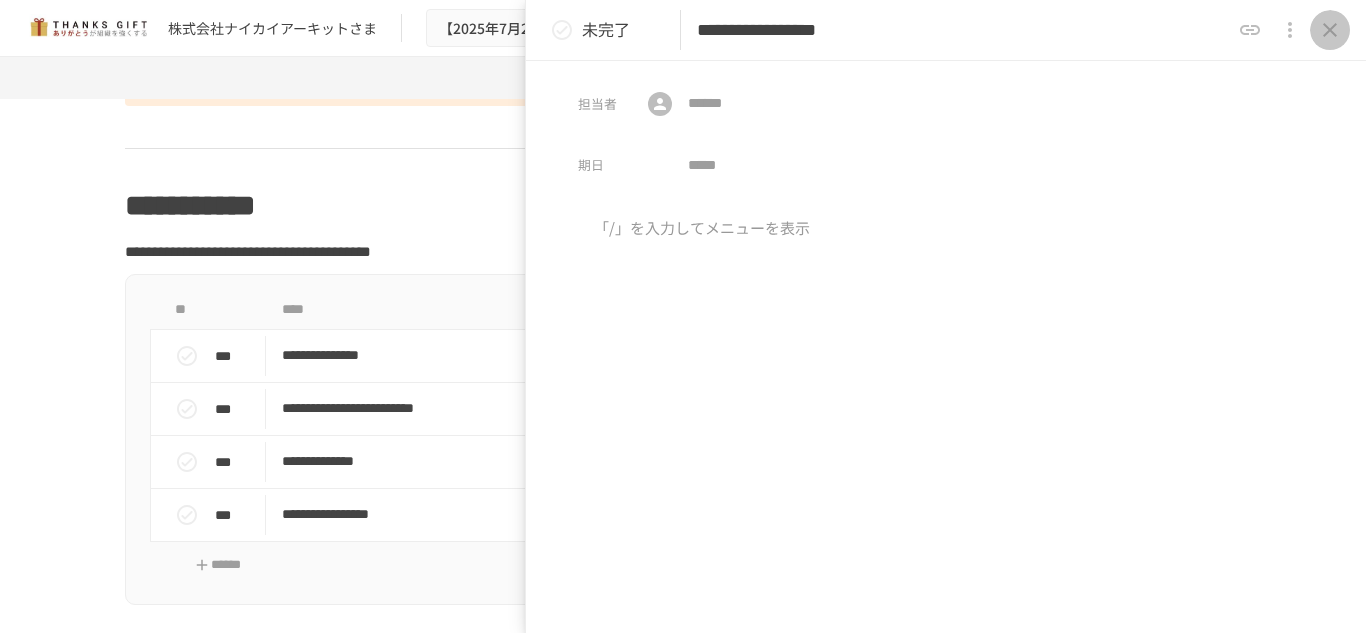 click 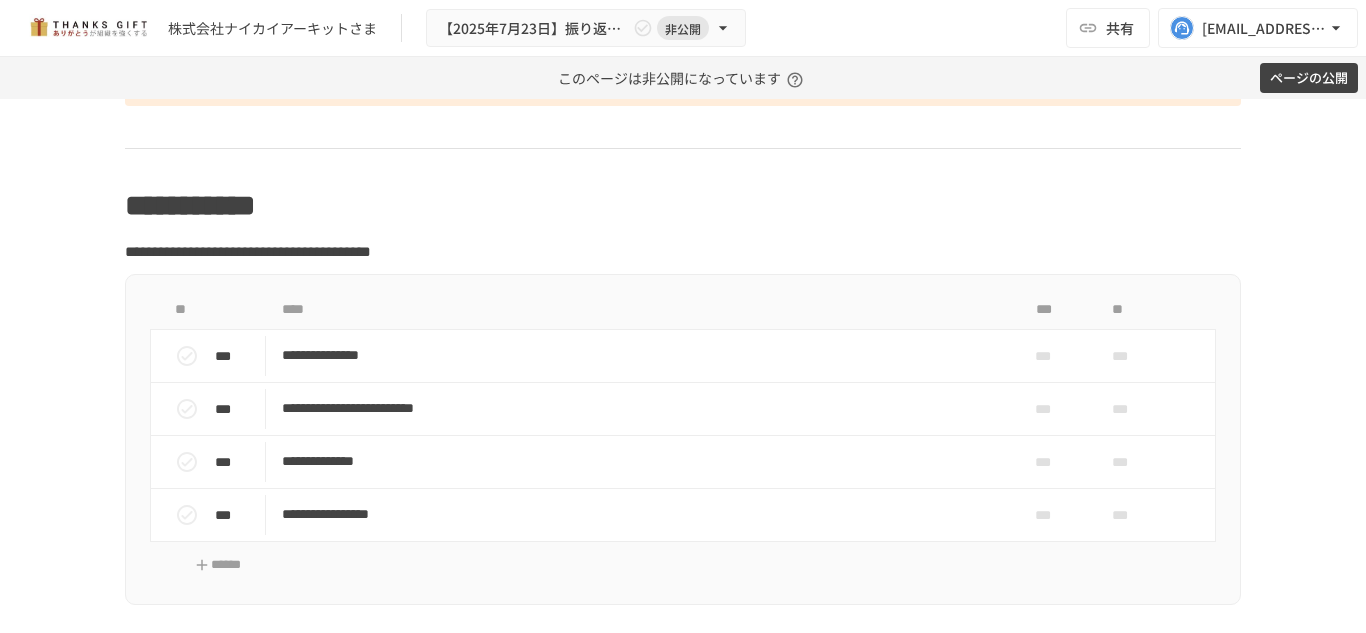 click on "ページの公開" at bounding box center [1309, 78] 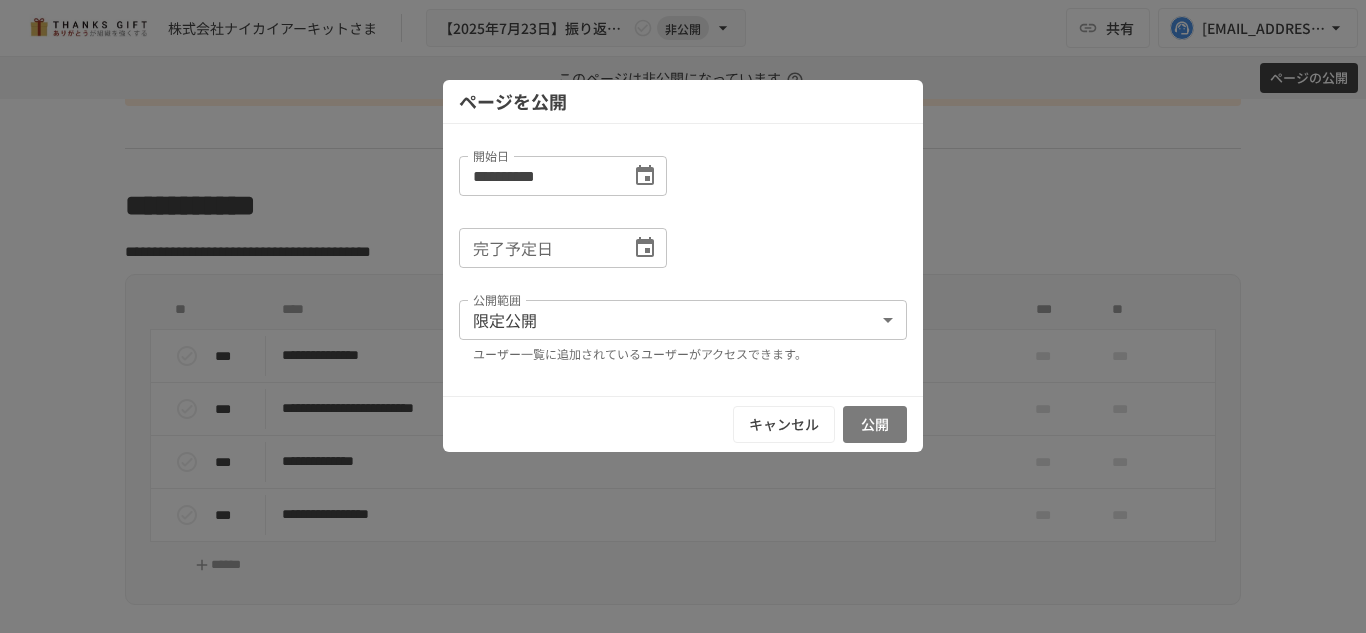 click on "公開" at bounding box center (875, 424) 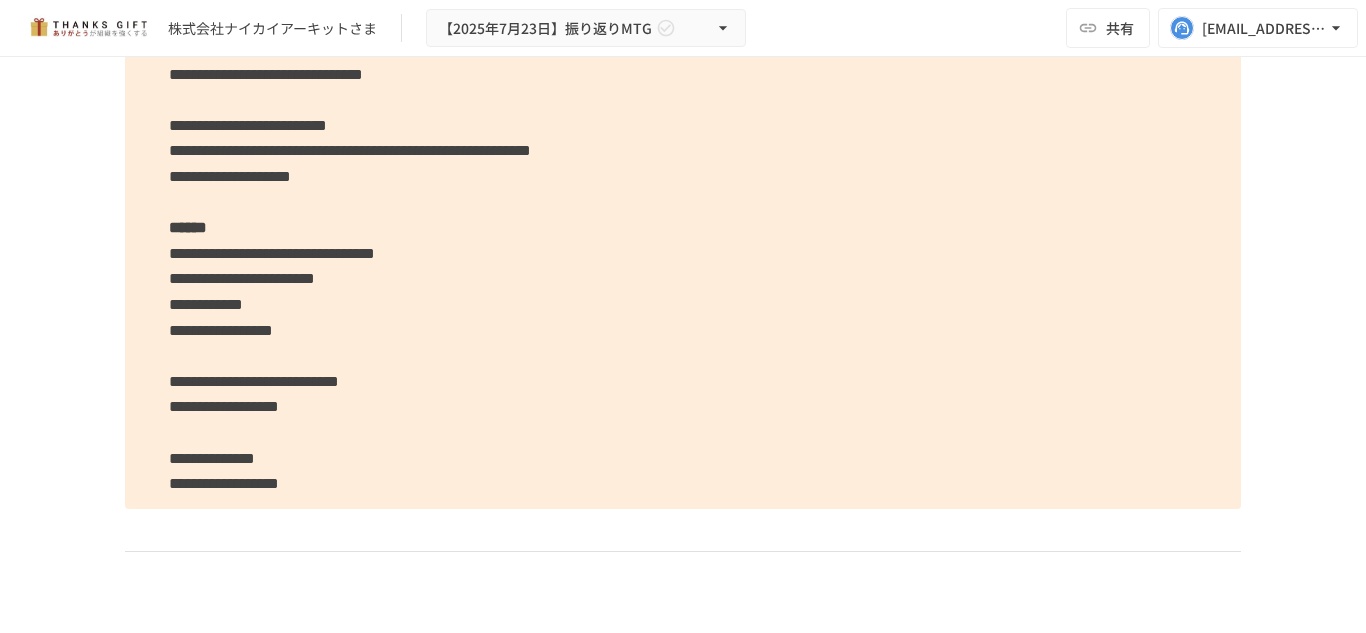 scroll, scrollTop: 6838, scrollLeft: 0, axis: vertical 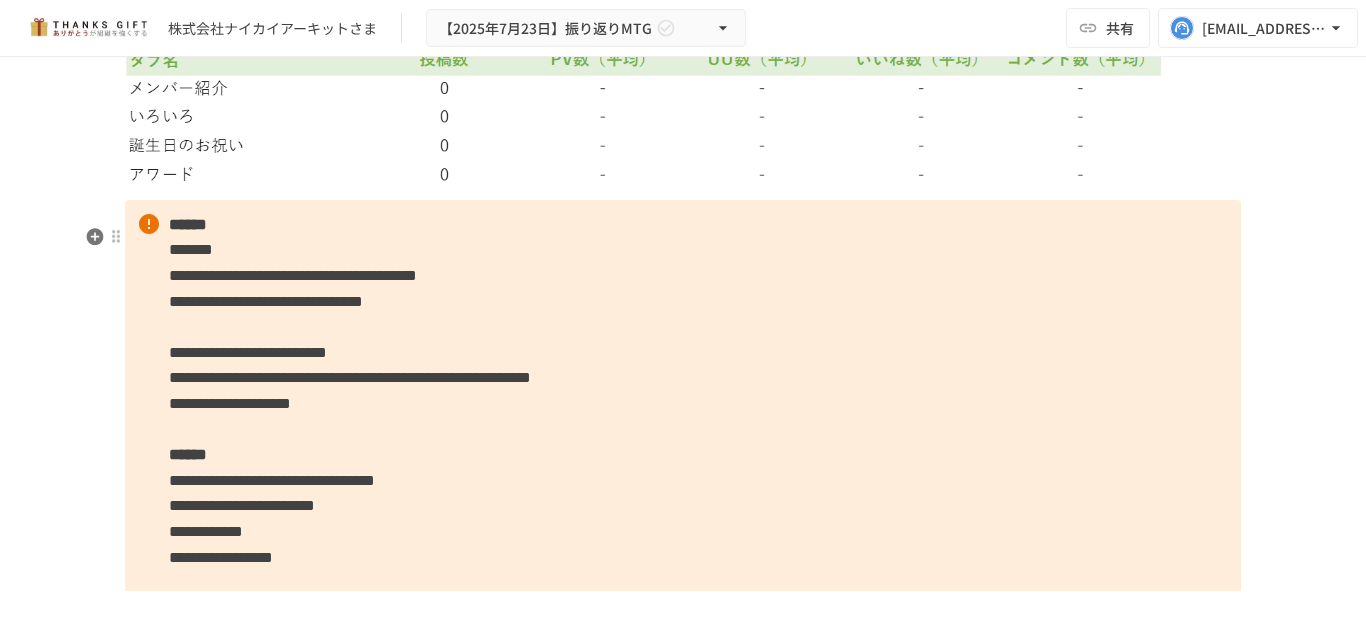 click on "**********" at bounding box center [683, 468] 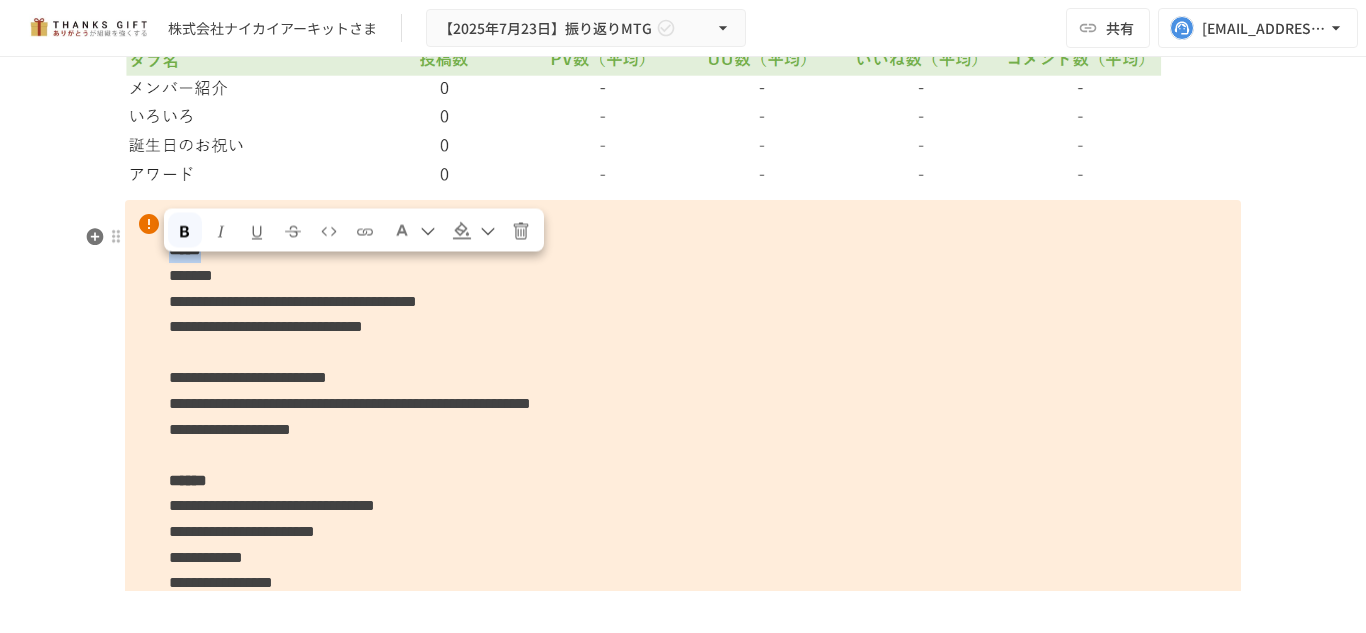 drag, startPoint x: 250, startPoint y: 266, endPoint x: 166, endPoint y: 264, distance: 84.0238 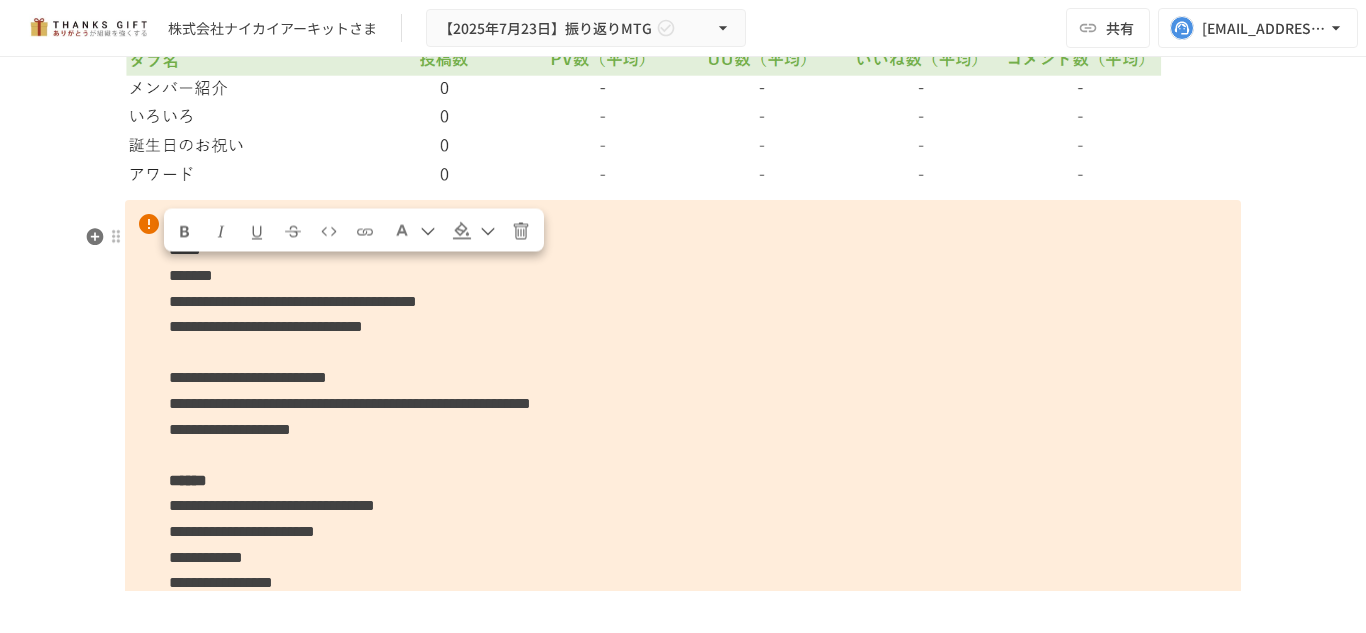 click on "**********" at bounding box center (683, 480) 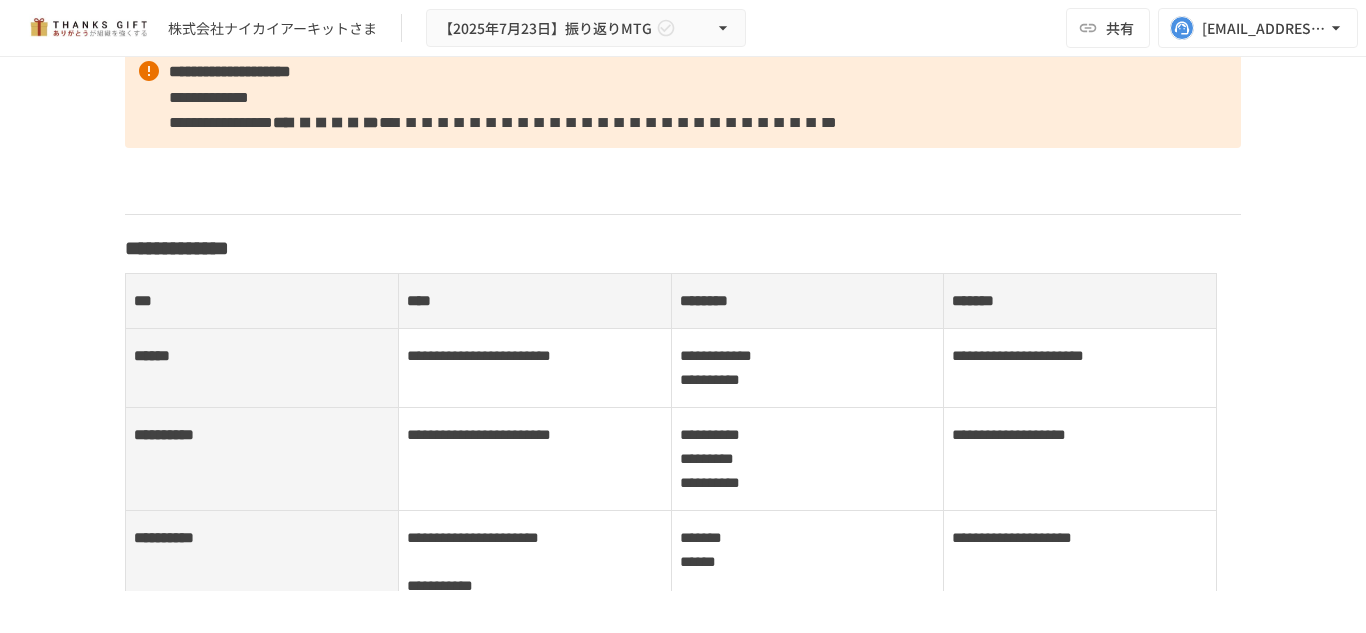 scroll, scrollTop: 0, scrollLeft: 0, axis: both 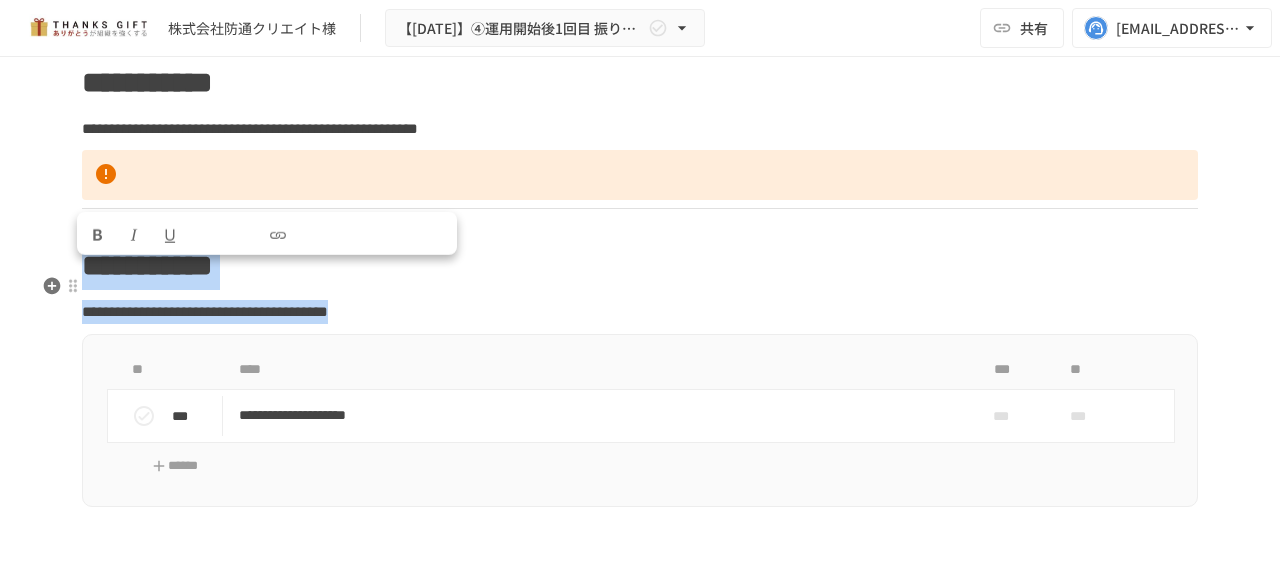 drag, startPoint x: 690, startPoint y: 329, endPoint x: 83, endPoint y: 294, distance: 608.00824 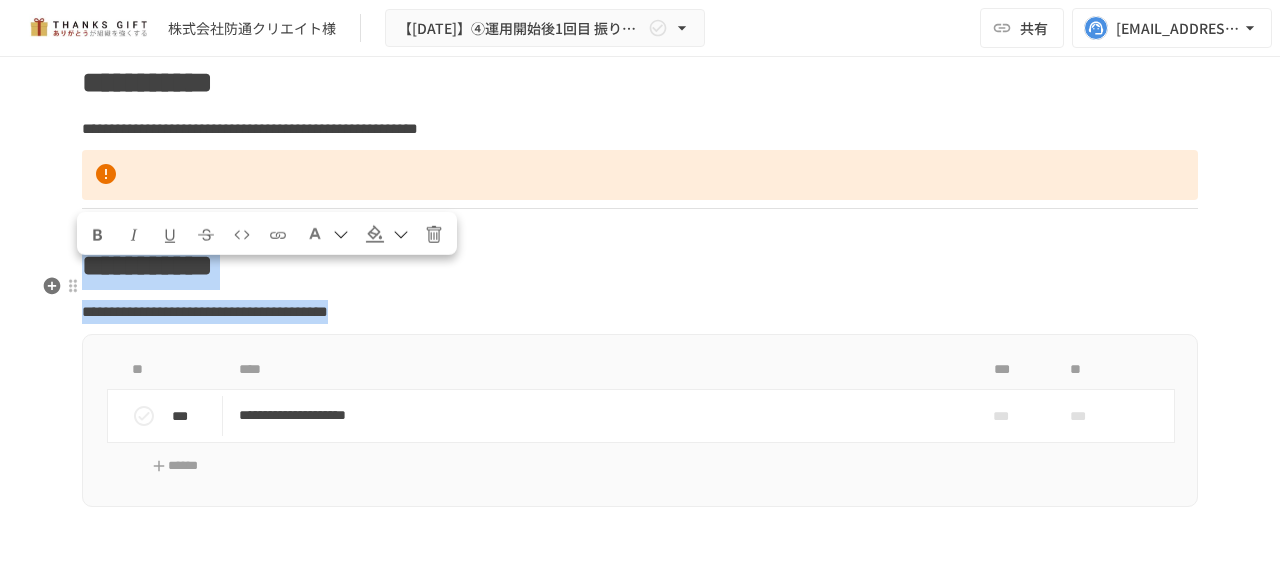 click on "**********" at bounding box center (640, -26) 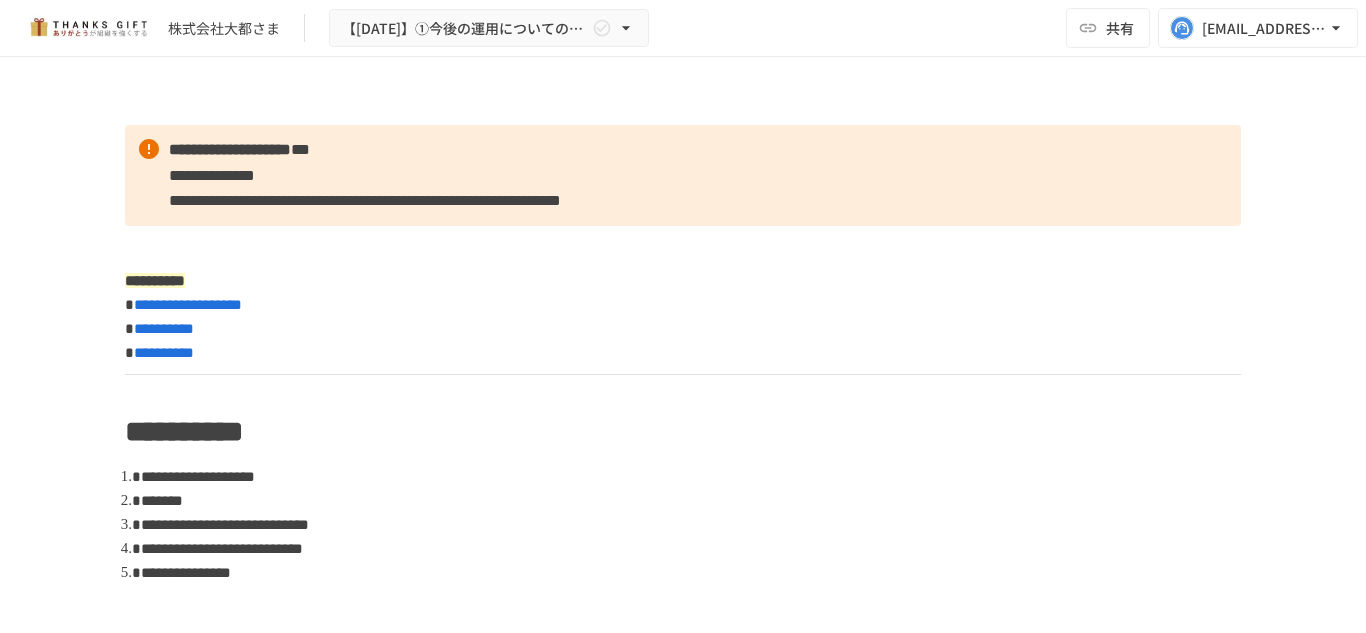 scroll, scrollTop: 0, scrollLeft: 0, axis: both 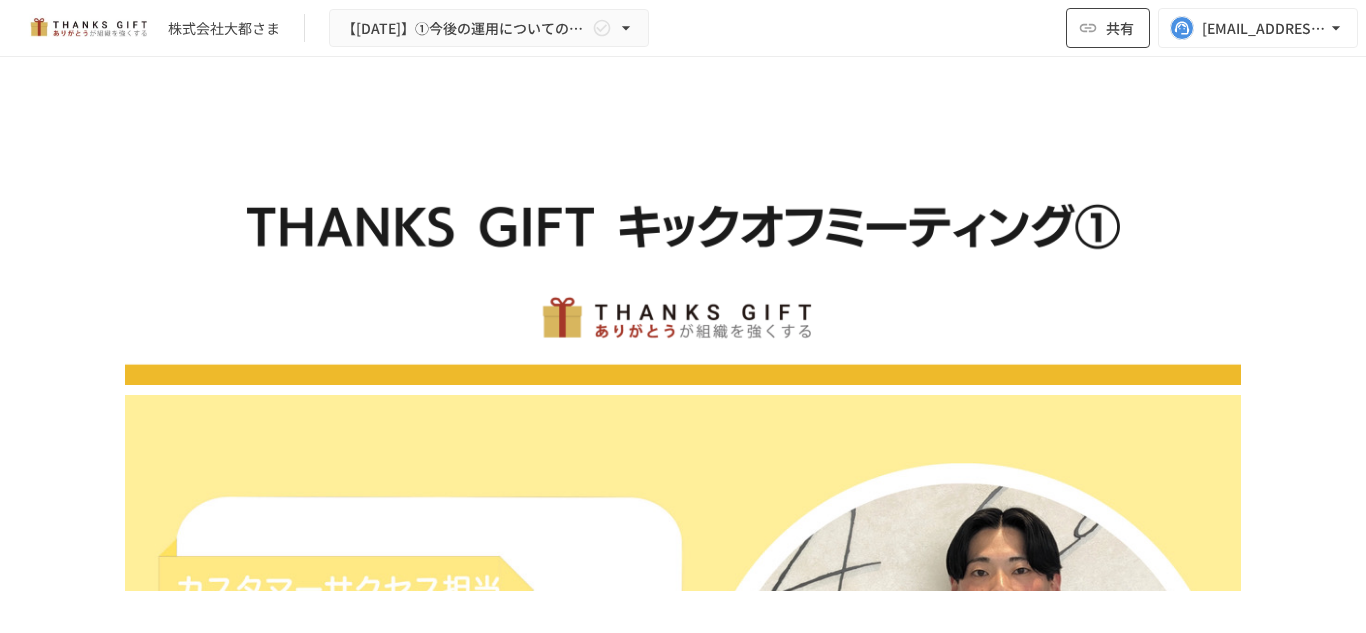 click on "共有" at bounding box center [1108, 28] 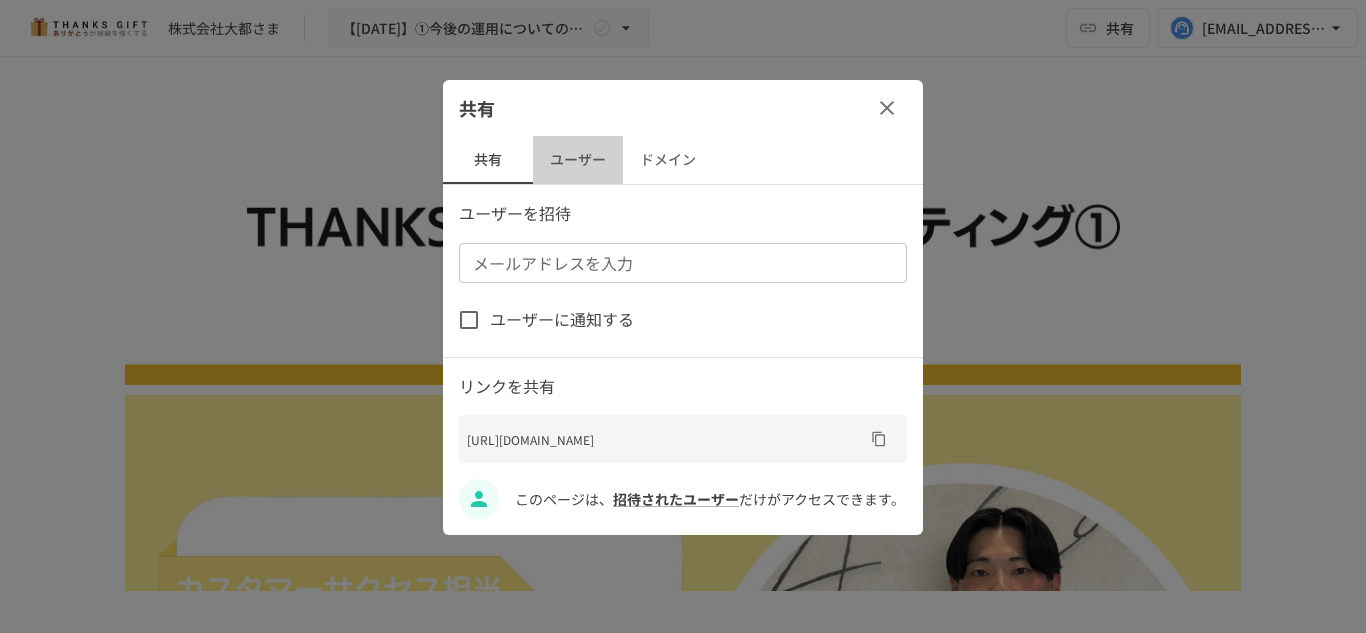 click on "ユーザー" at bounding box center [578, 160] 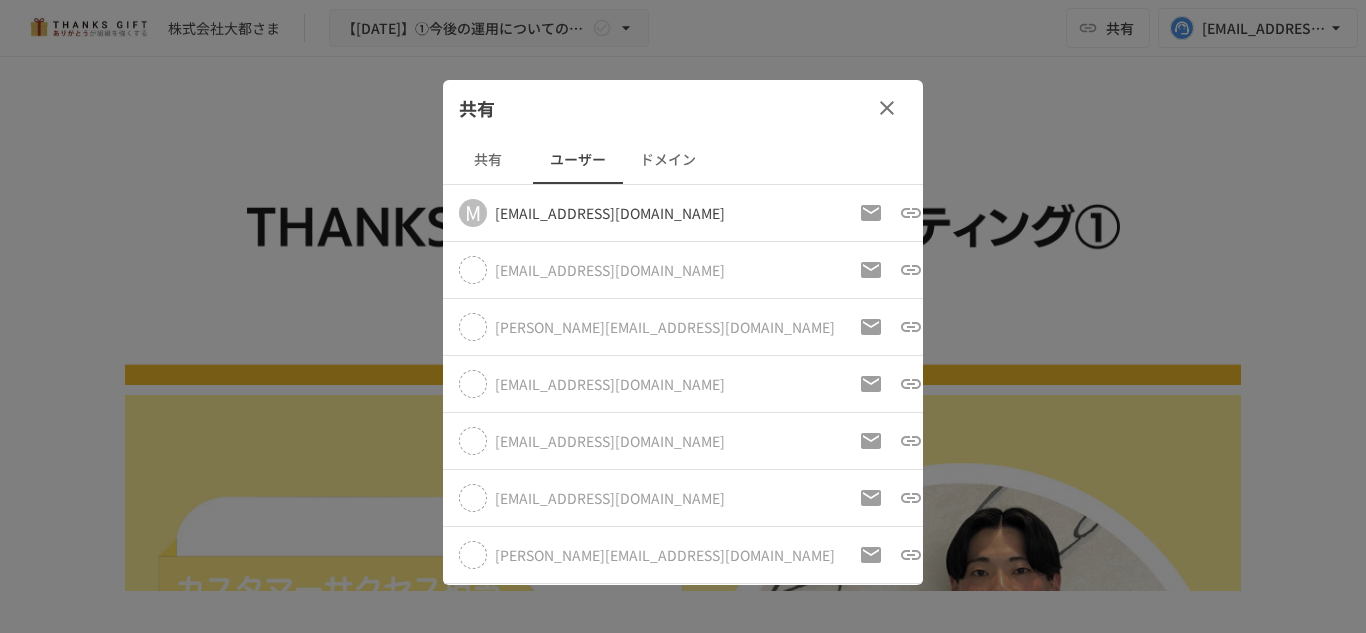 click 